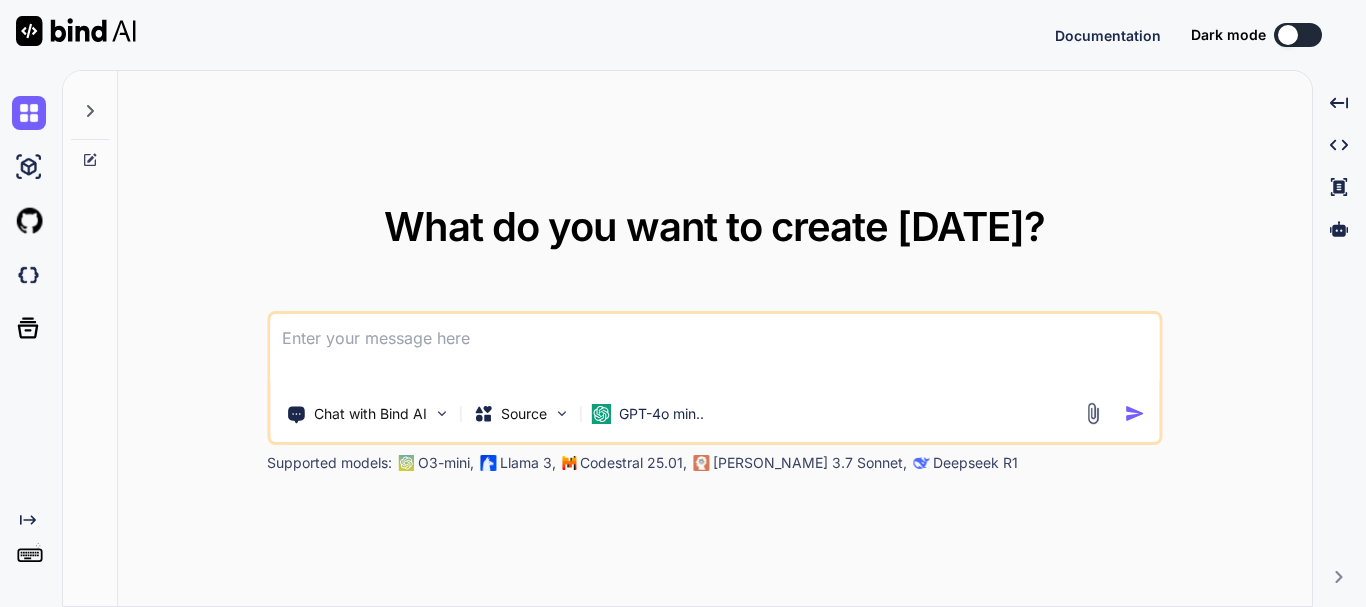 scroll, scrollTop: 0, scrollLeft: 0, axis: both 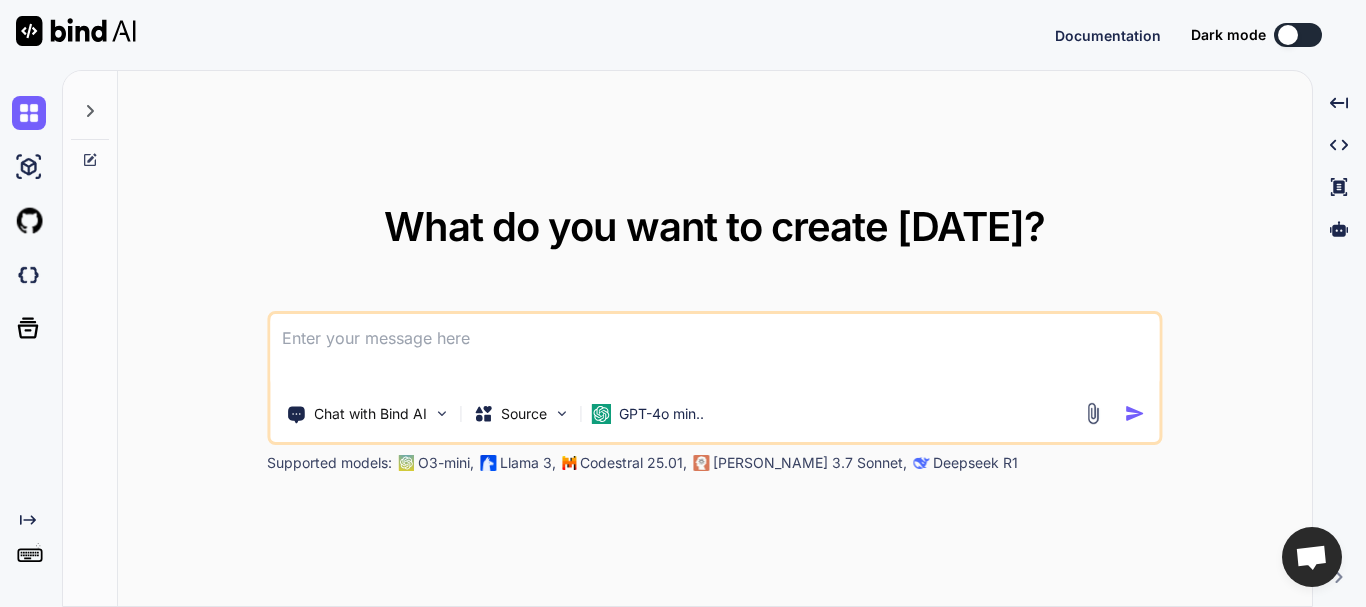 click at bounding box center (714, 351) 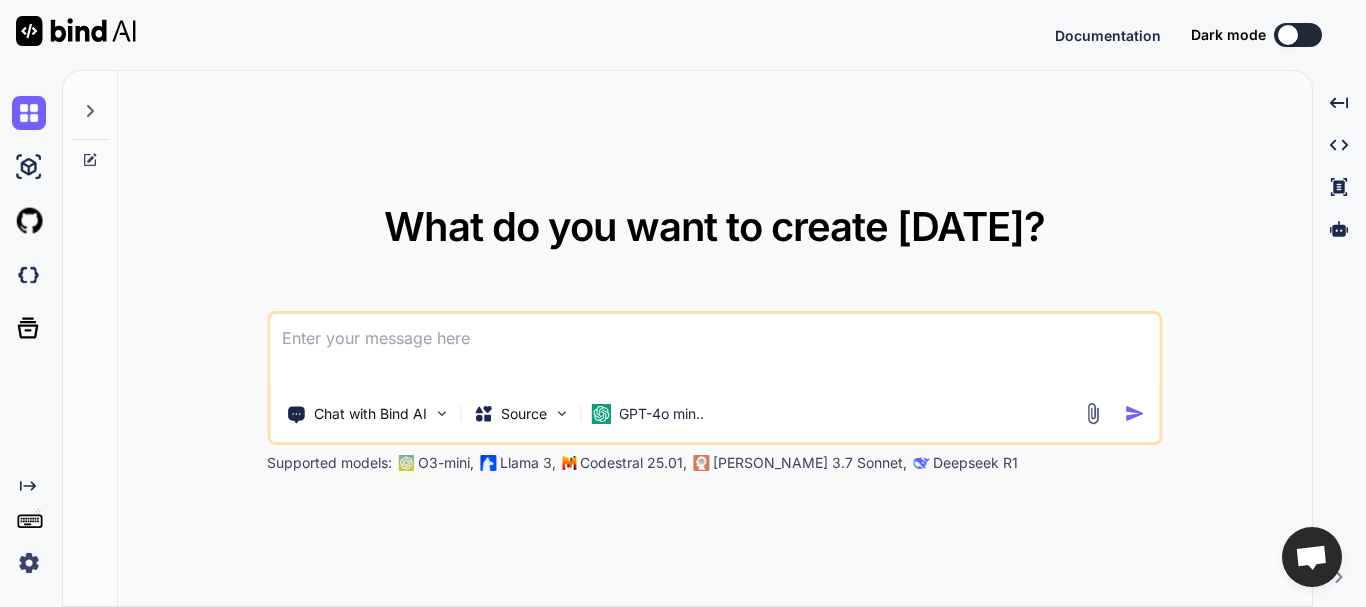 type on "y" 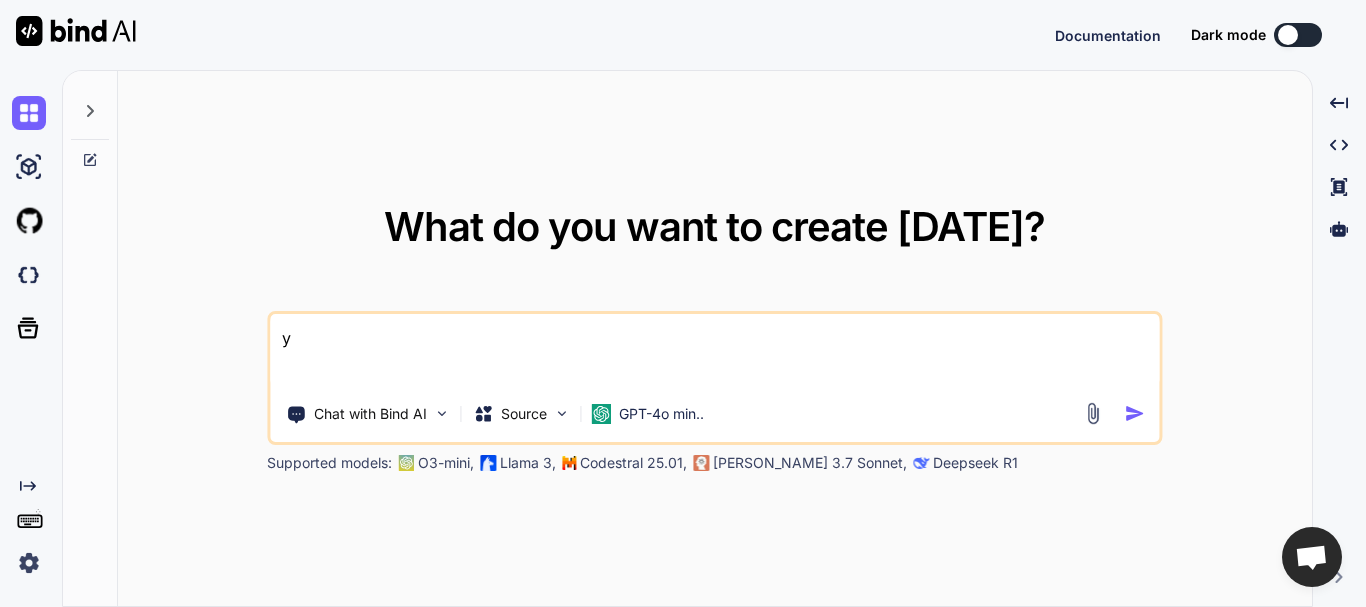 type on "x" 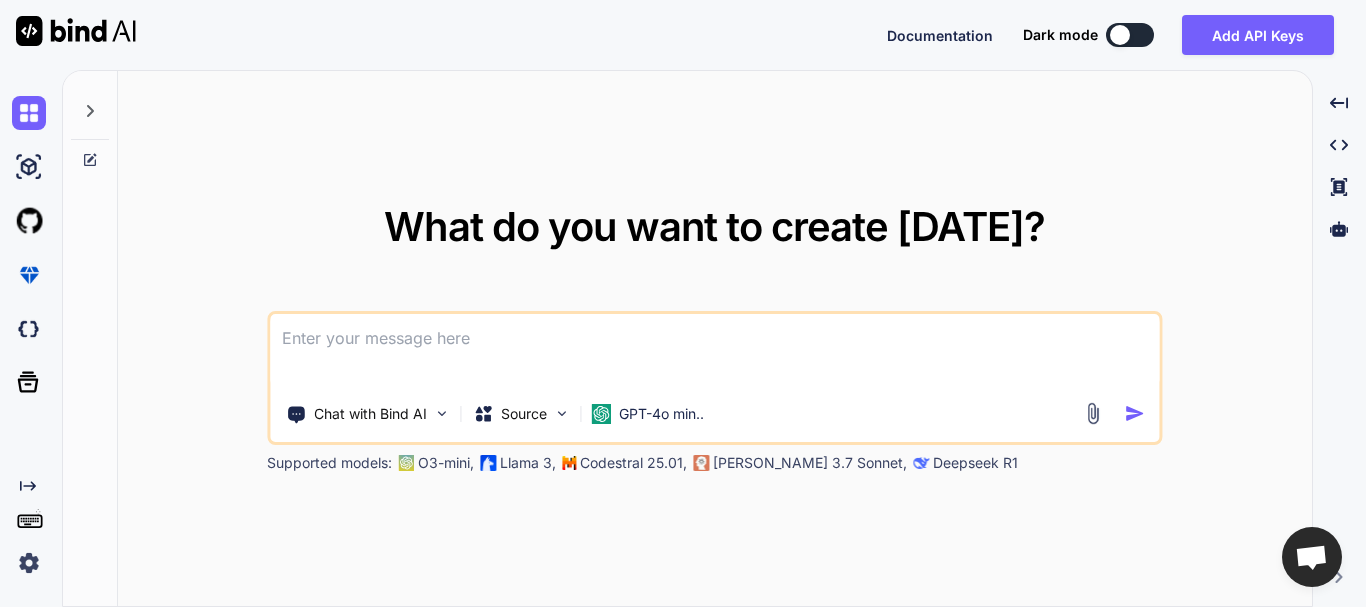 type on "x" 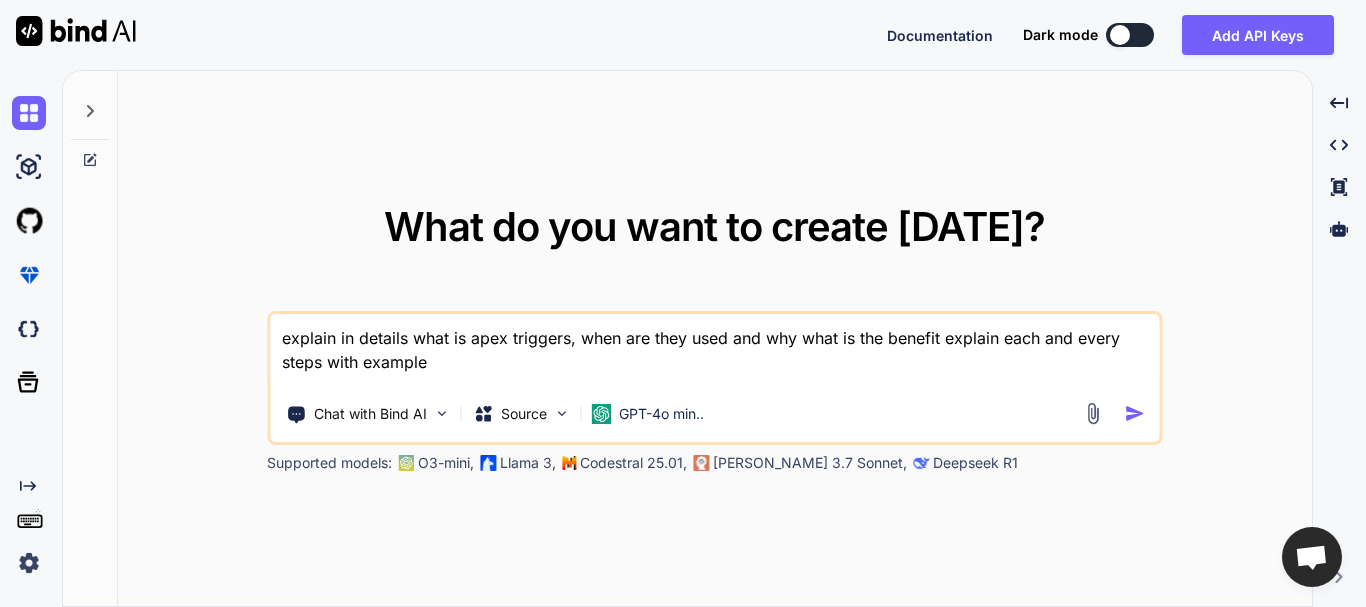 type on "explain in details what is apex triggers, when are they used and why what is the benefit explain each and every steps with example" 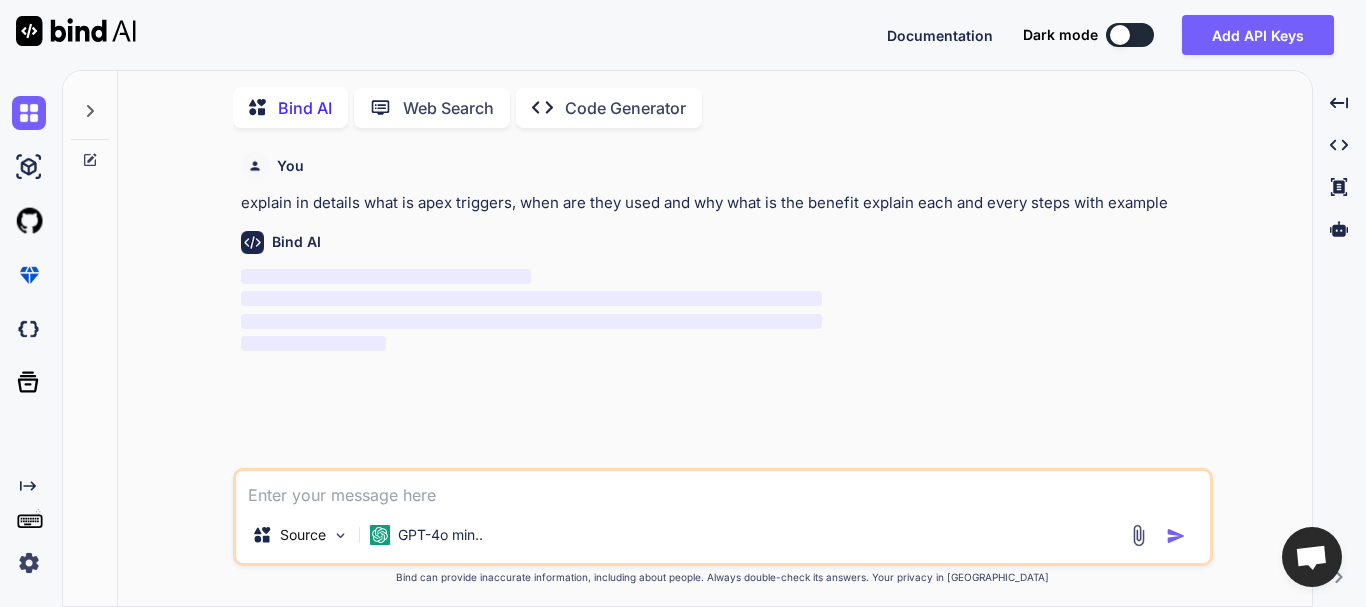 scroll, scrollTop: 8, scrollLeft: 0, axis: vertical 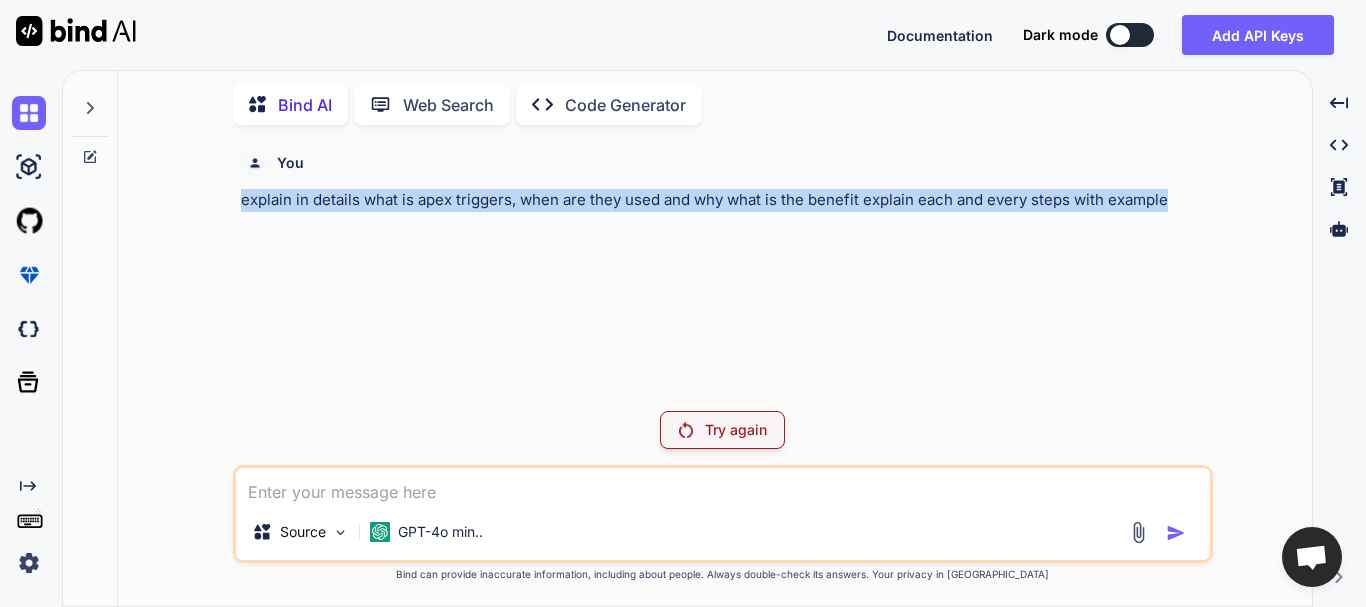 drag, startPoint x: 1168, startPoint y: 198, endPoint x: 244, endPoint y: 186, distance: 924.07794 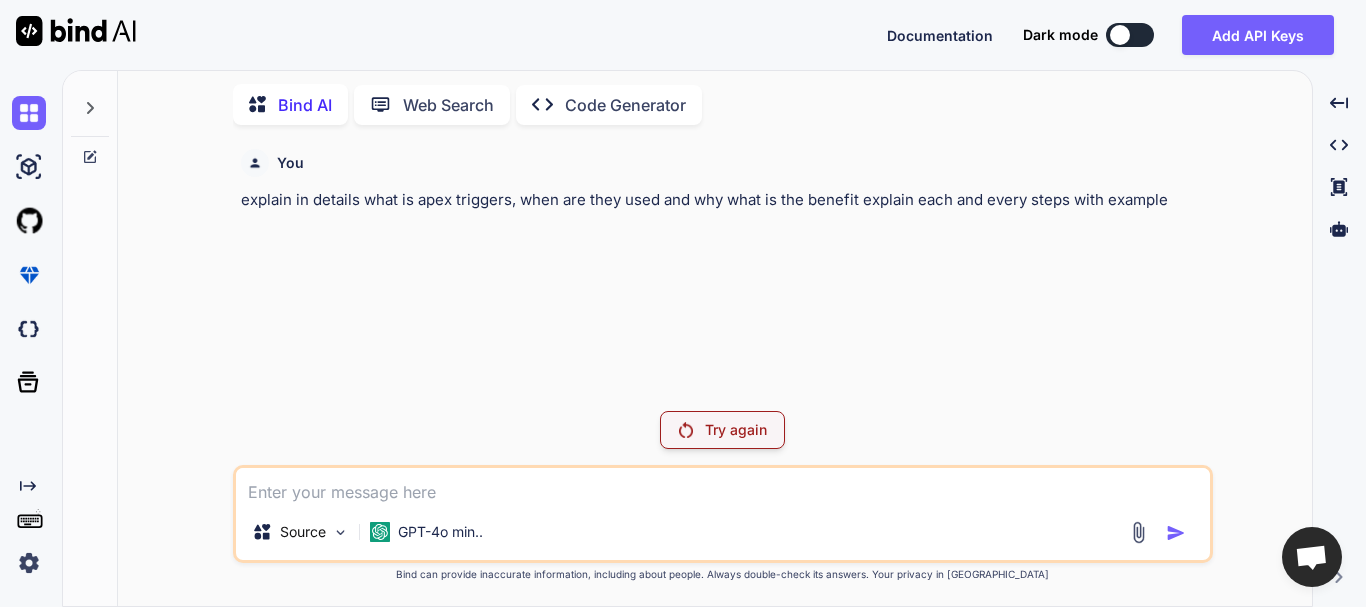 click on "Try again" at bounding box center (736, 430) 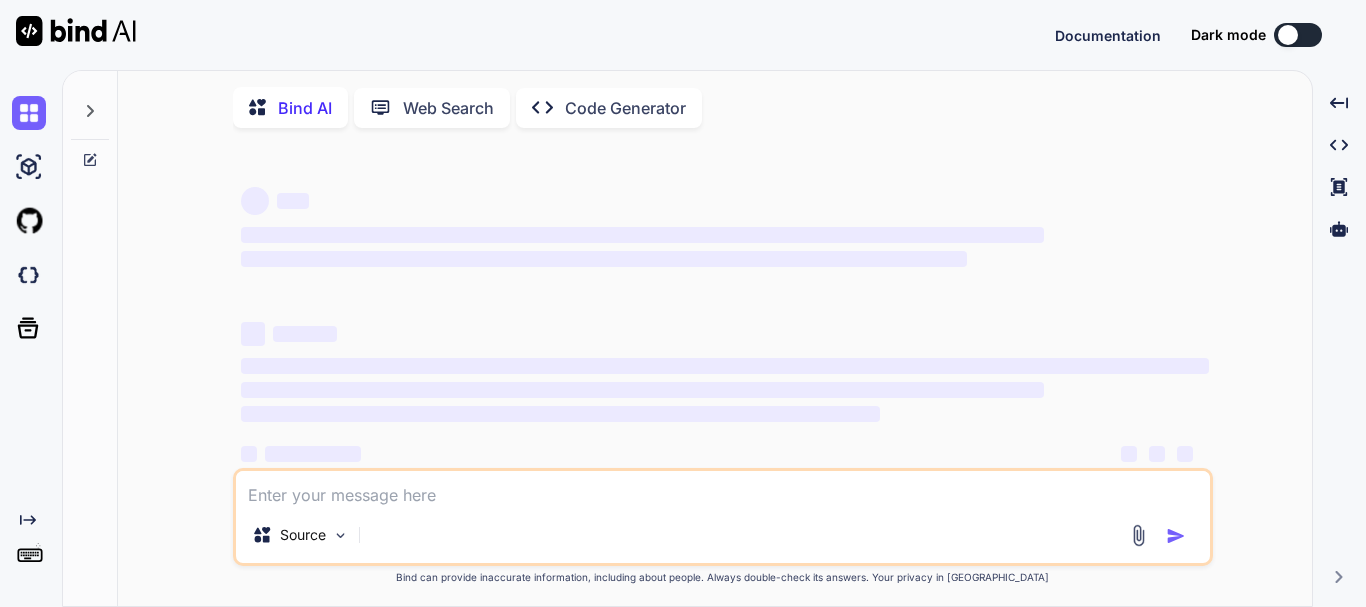 scroll, scrollTop: 0, scrollLeft: 0, axis: both 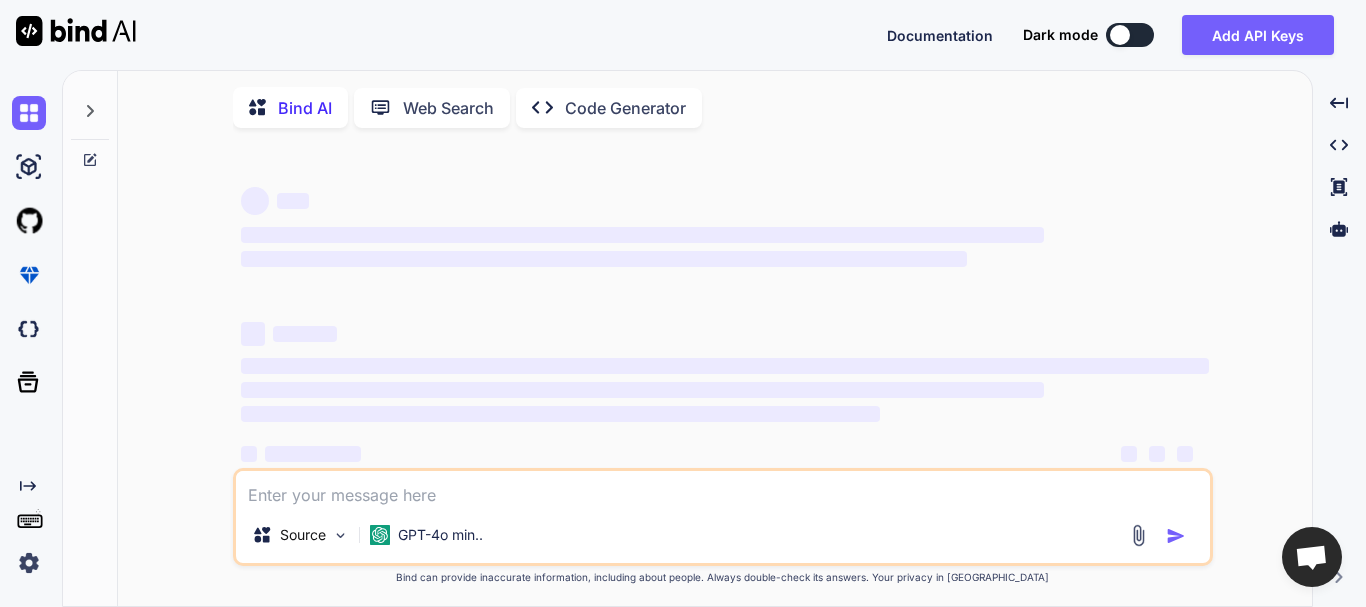 type on "x" 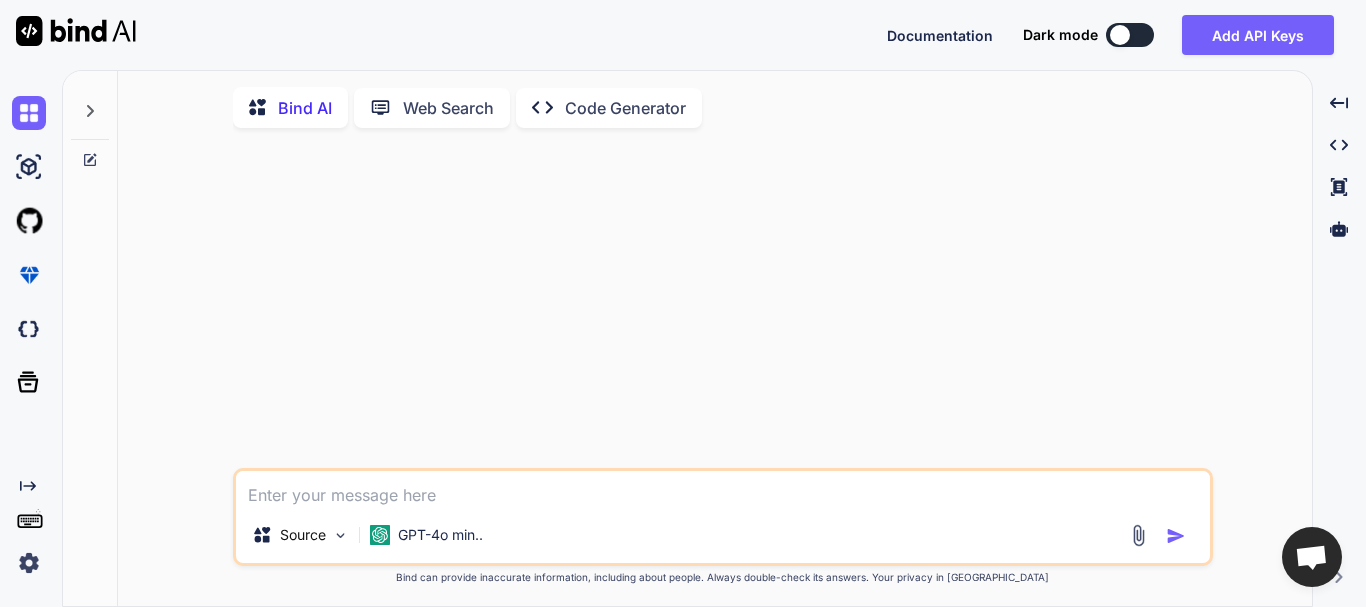 click at bounding box center [723, 489] 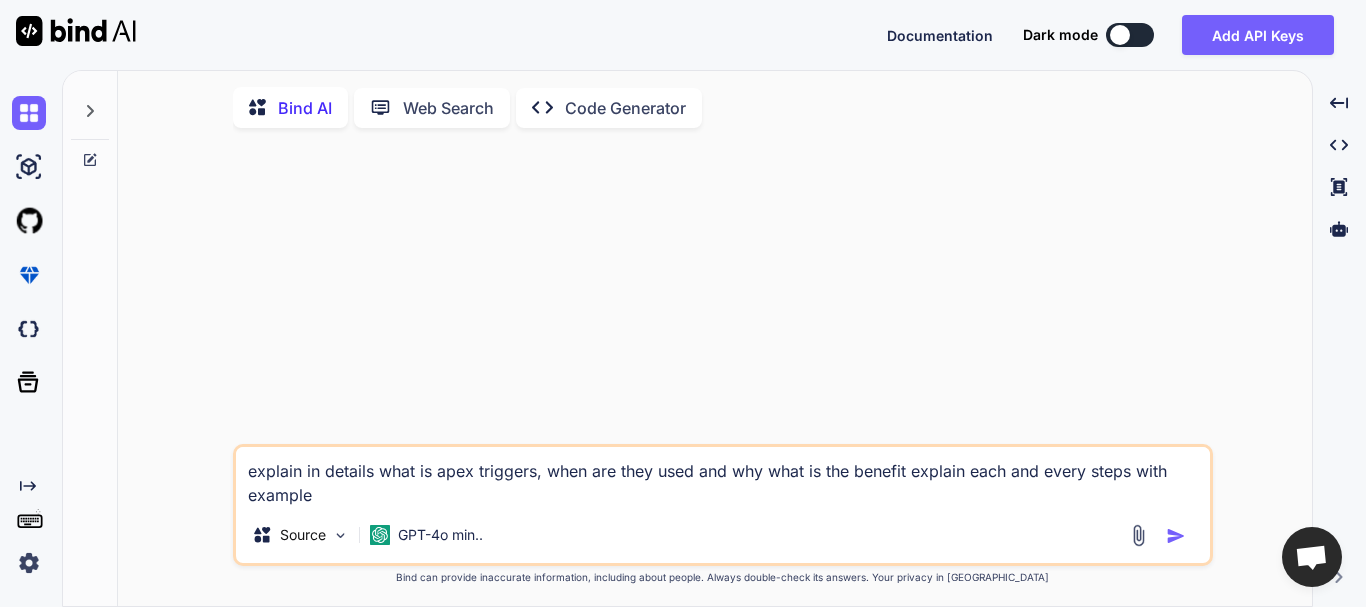 type on "x" 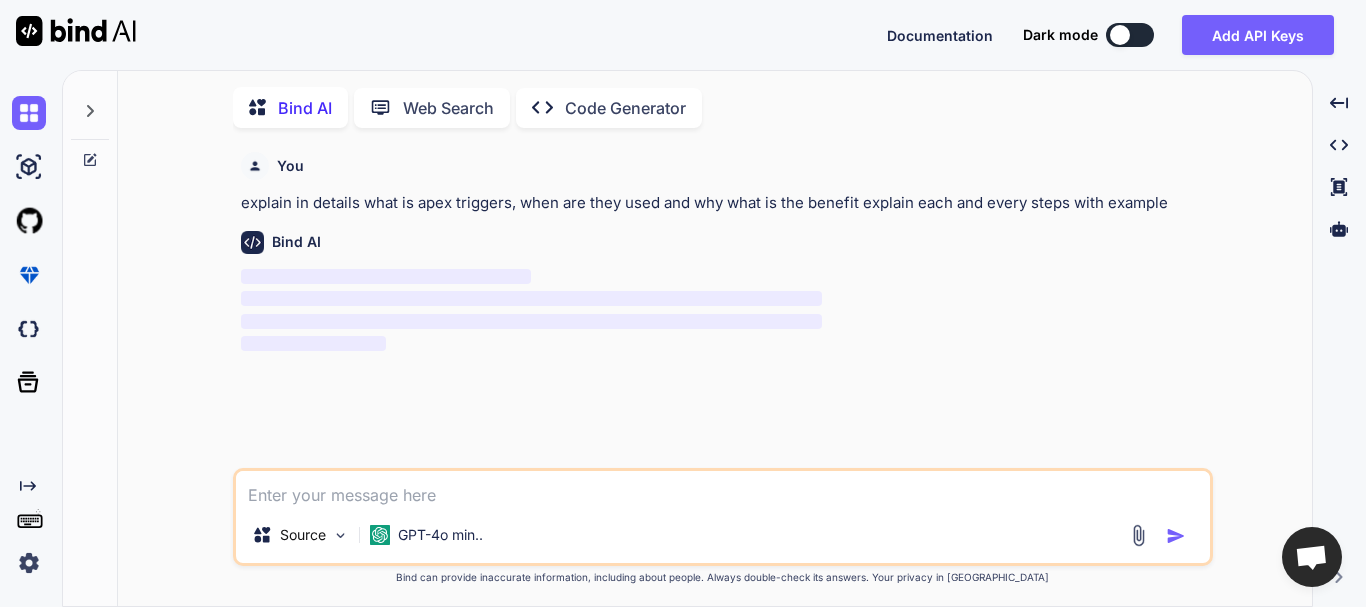scroll, scrollTop: 8, scrollLeft: 0, axis: vertical 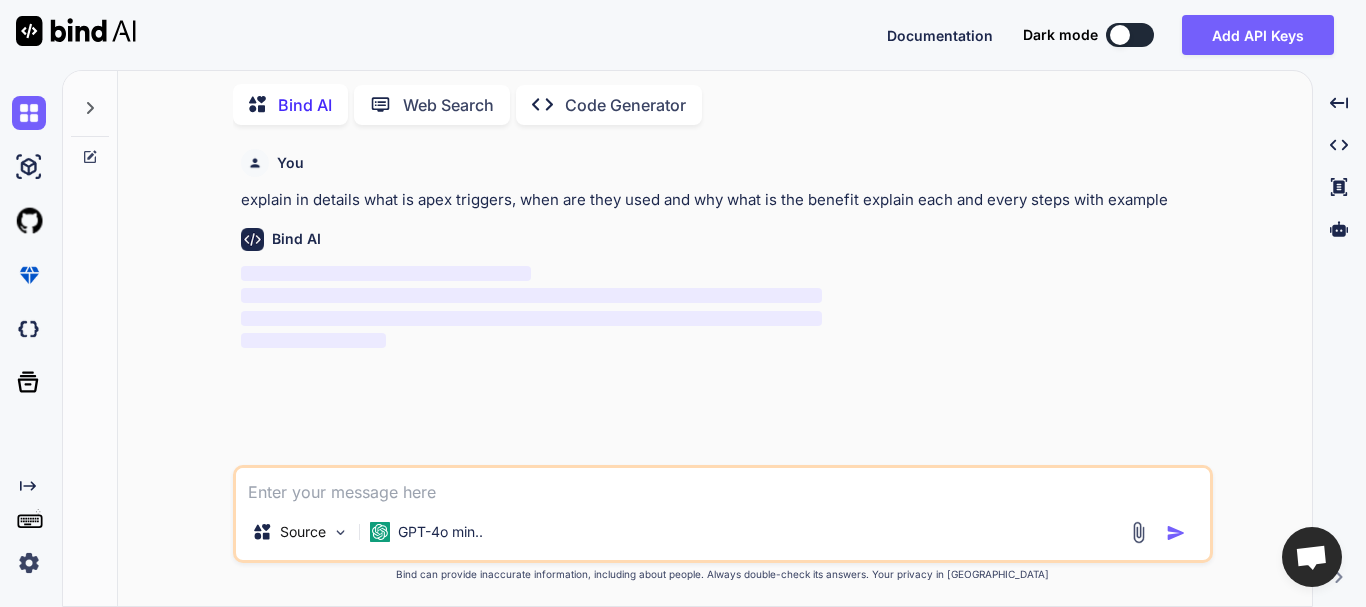type on "x" 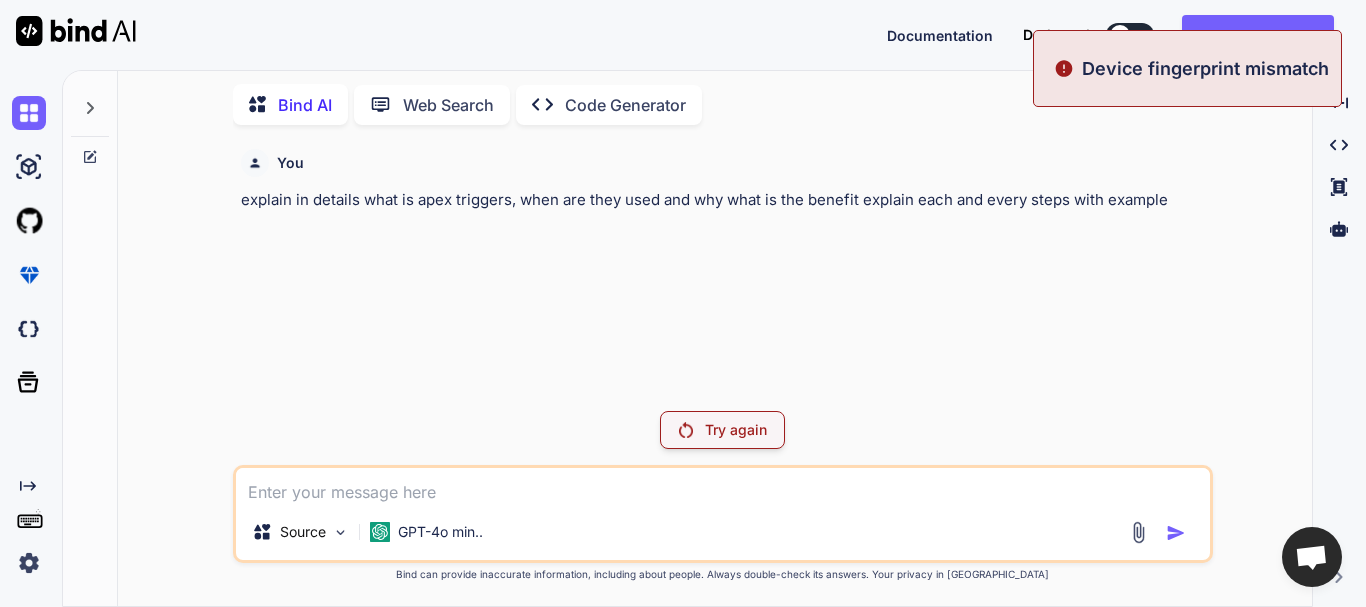 click on "Device fingerprint mismatch" at bounding box center [1205, 68] 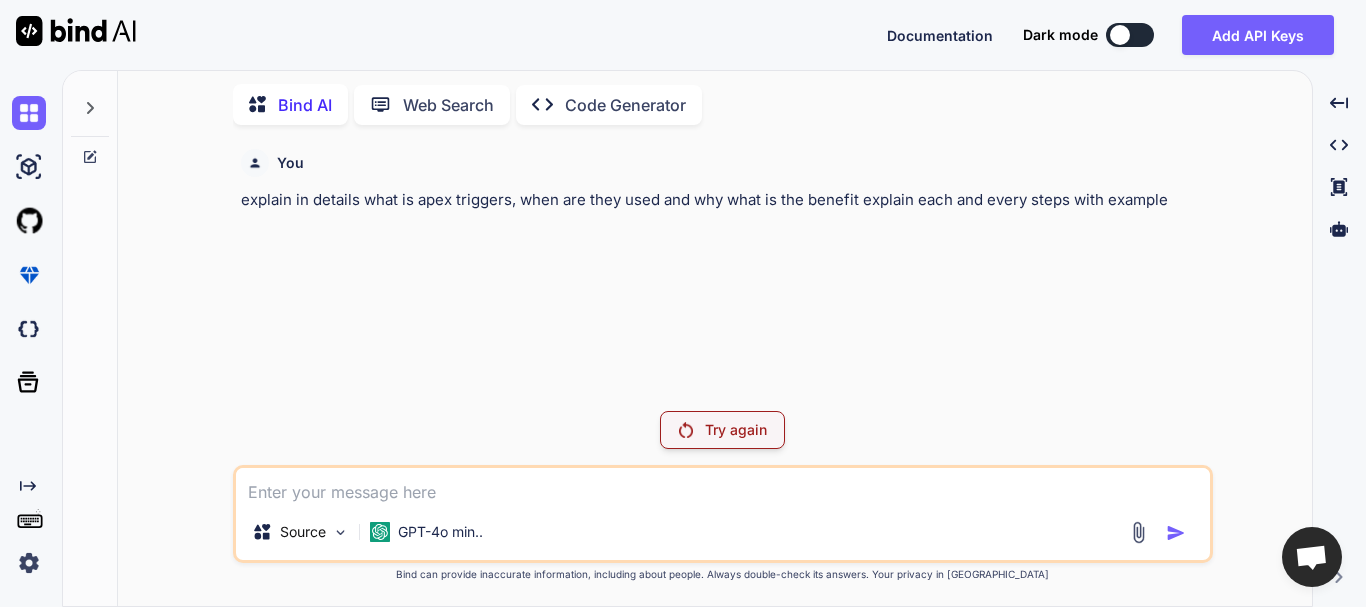 click at bounding box center (29, 563) 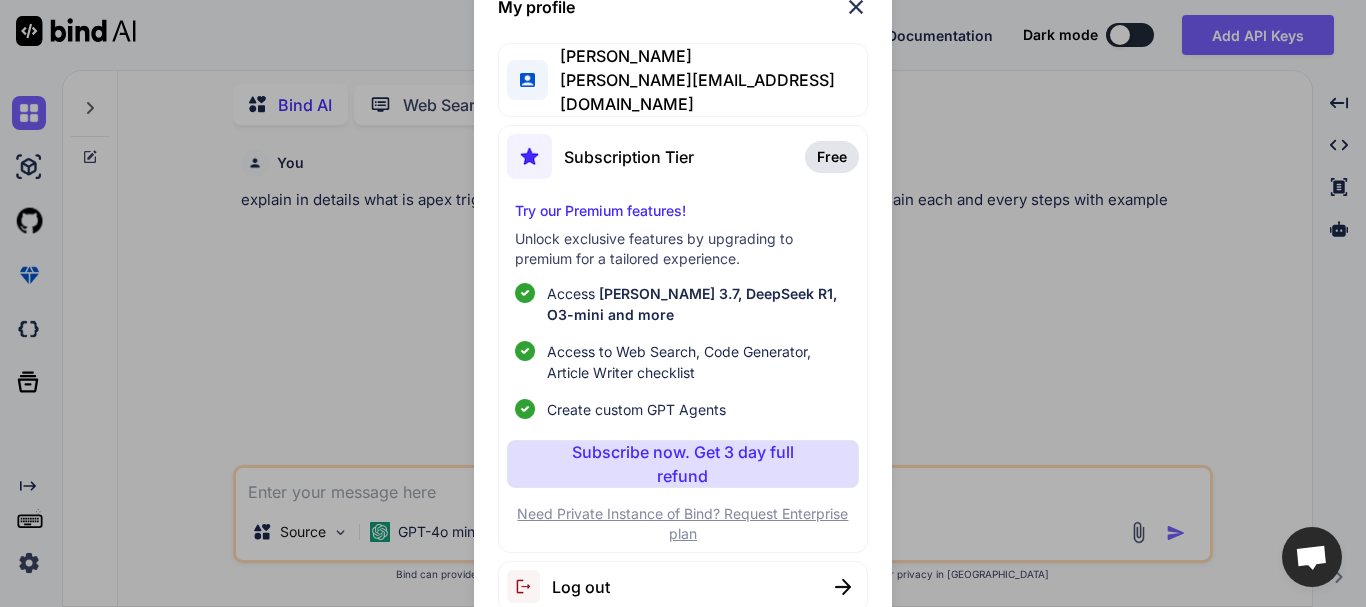 click at bounding box center [529, 586] 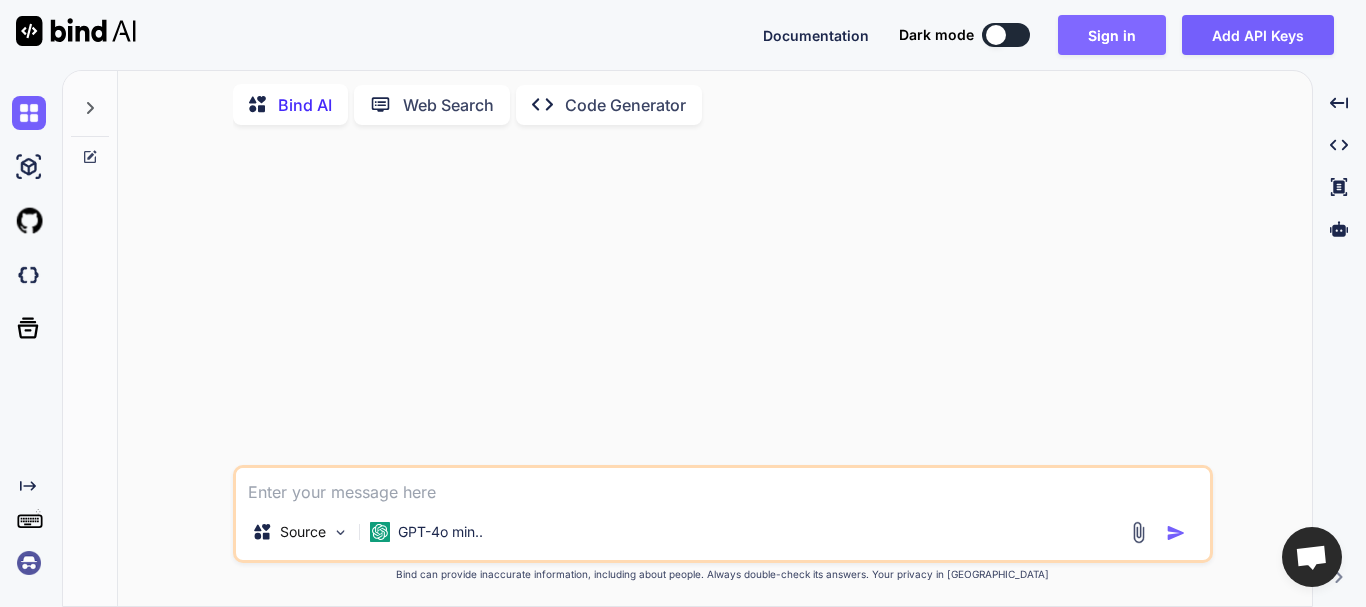 click on "Sign in" at bounding box center [1112, 35] 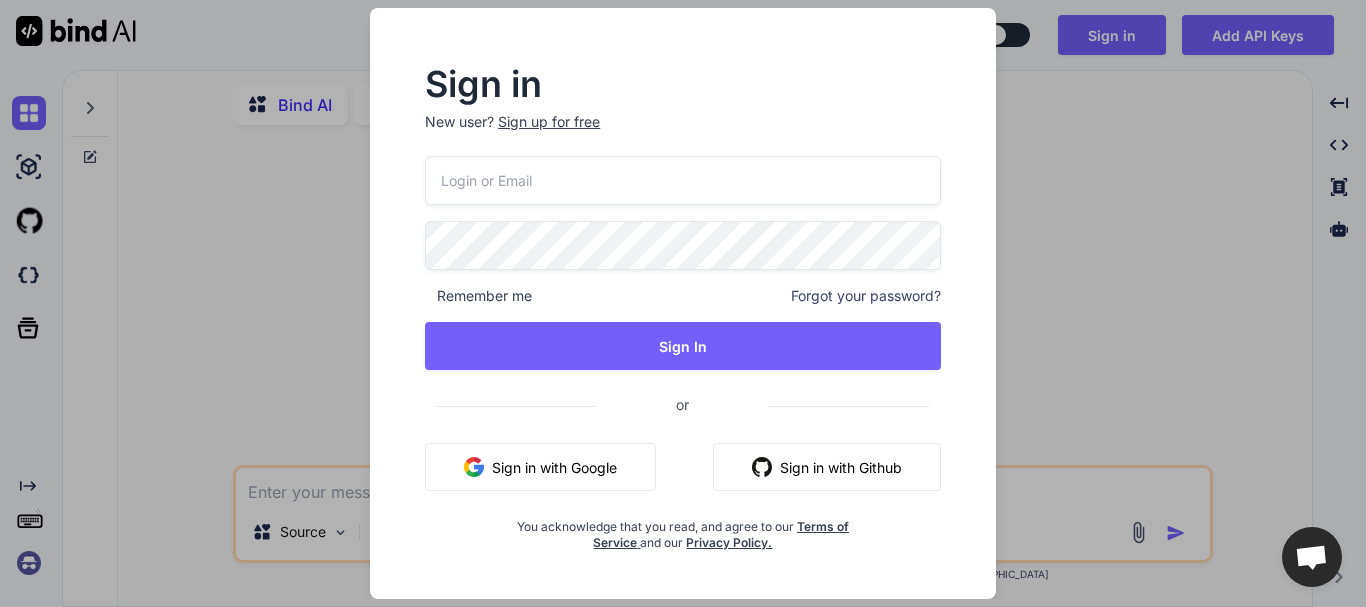 click at bounding box center [683, 180] 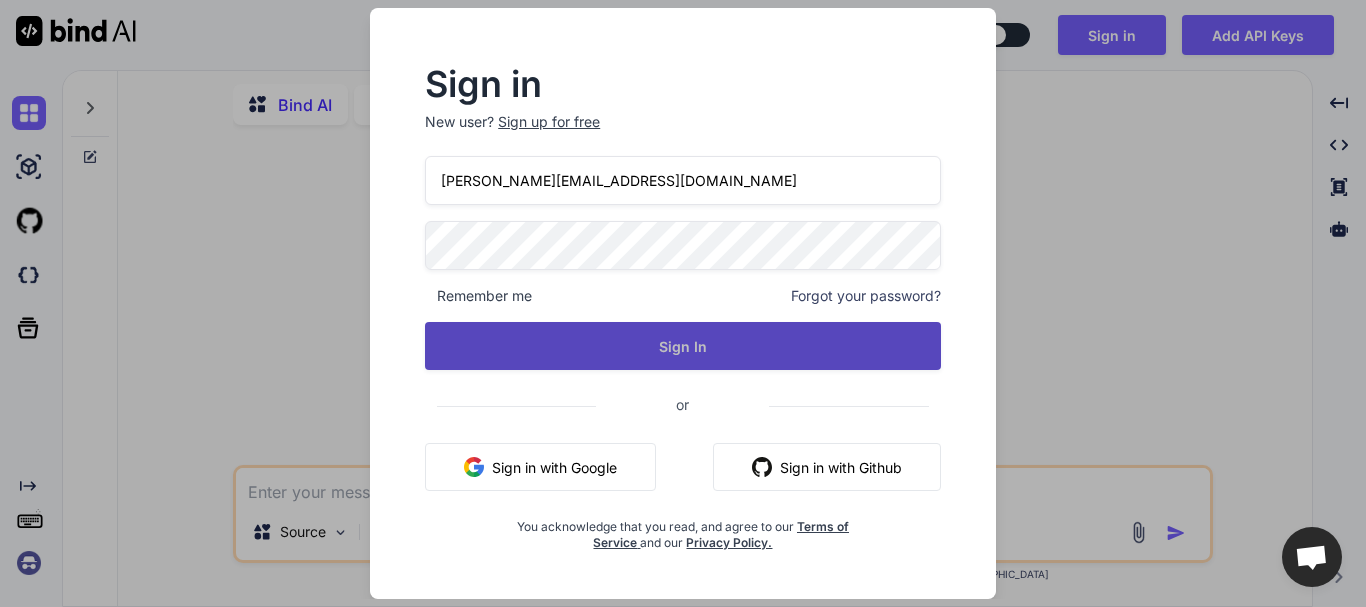 click on "Sign In" at bounding box center [683, 346] 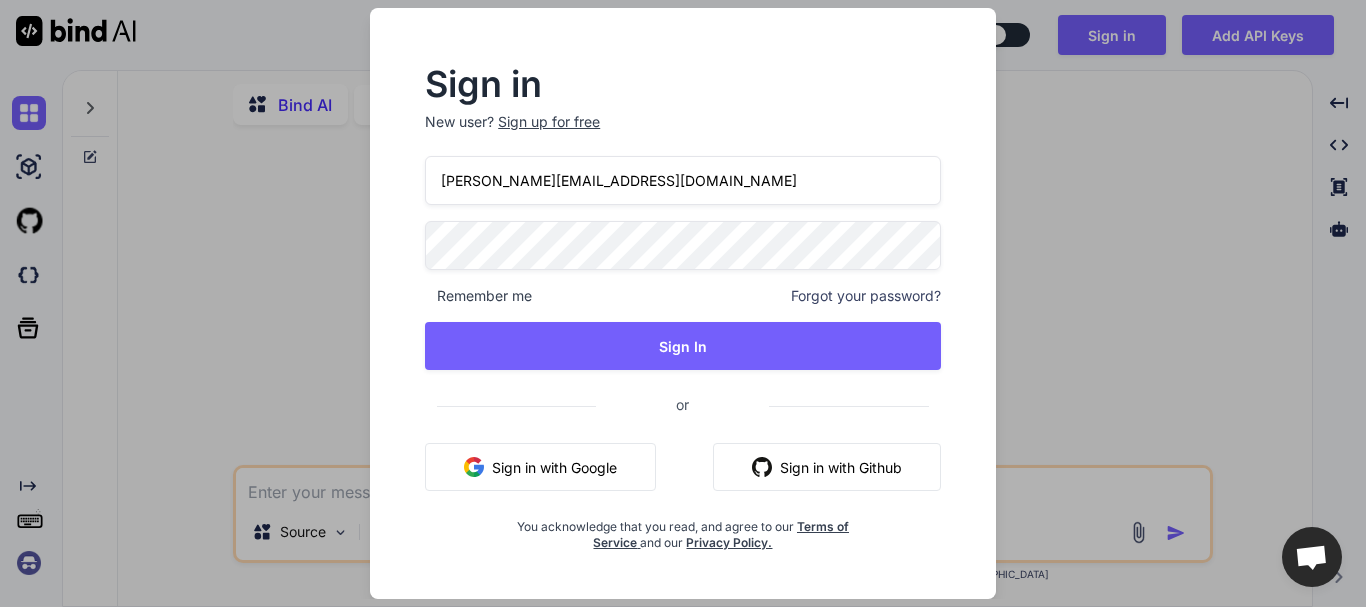 click on "Sign in New user?   Sign up for free tanveera@chetu.com Remember me Forgot your password? Sign In   or Sign in with Google Sign in with Github You acknowledge that you read, and agree to our   Terms of Service     and our   Privacy Policy." at bounding box center (683, 303) 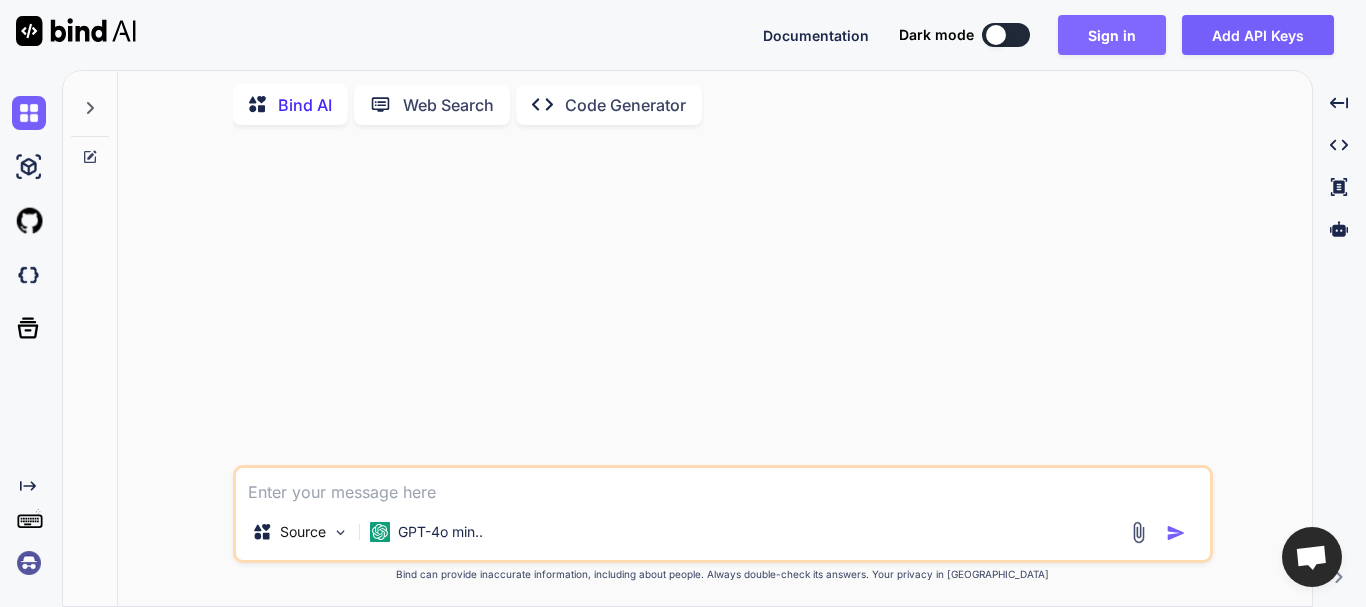 click on "Sign in" at bounding box center [1112, 35] 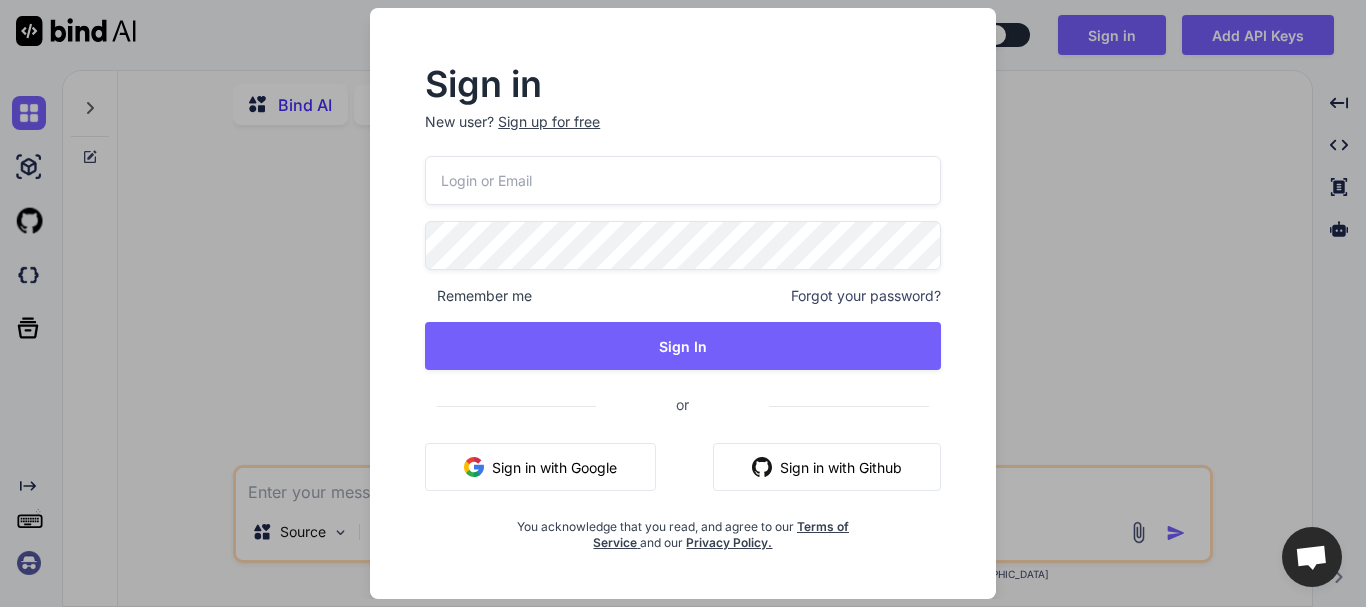 click at bounding box center (683, 180) 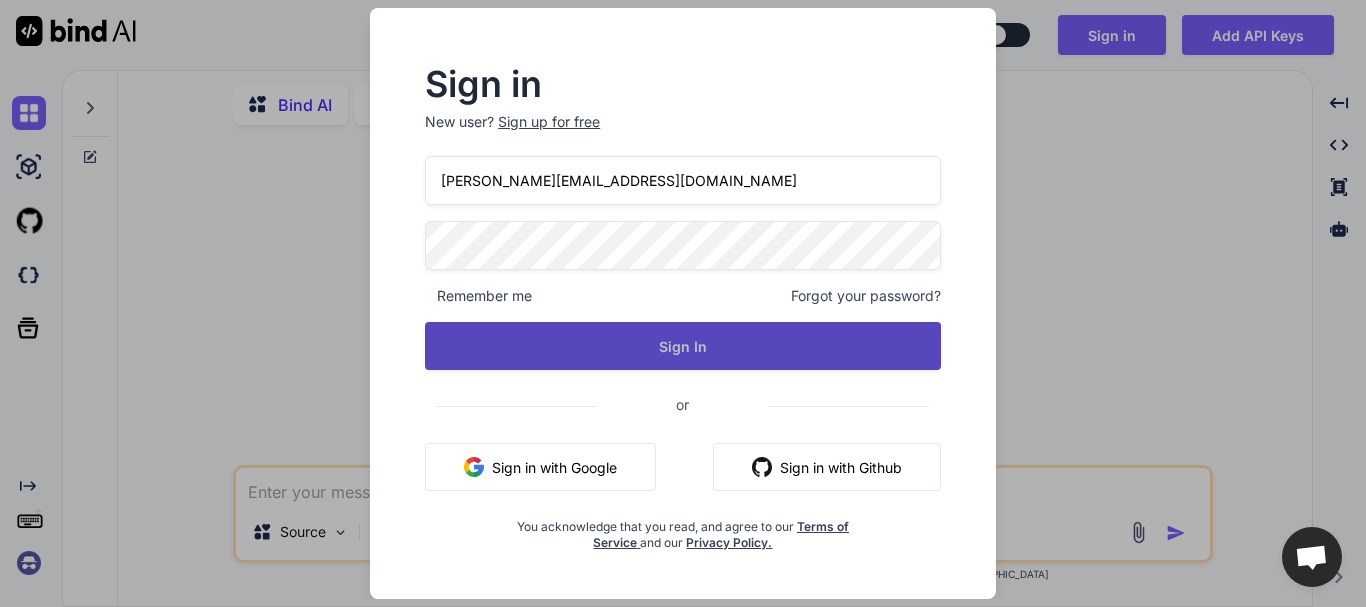click on "Sign In" at bounding box center (683, 346) 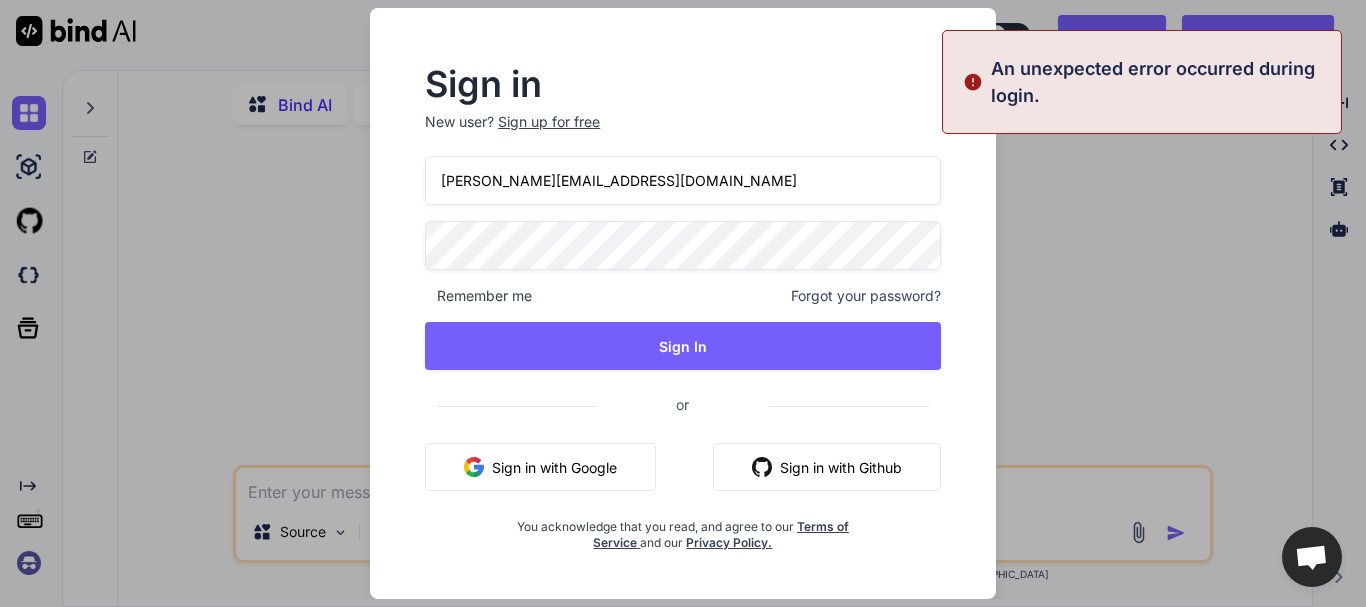 click on "Sign in New user?   Sign up for free tanveera@chetu.com Remember me Forgot your password? Sign In   or Sign in with Google Sign in with Github You acknowledge that you read, and agree to our   Terms of Service     and our   Privacy Policy." at bounding box center (683, 303) 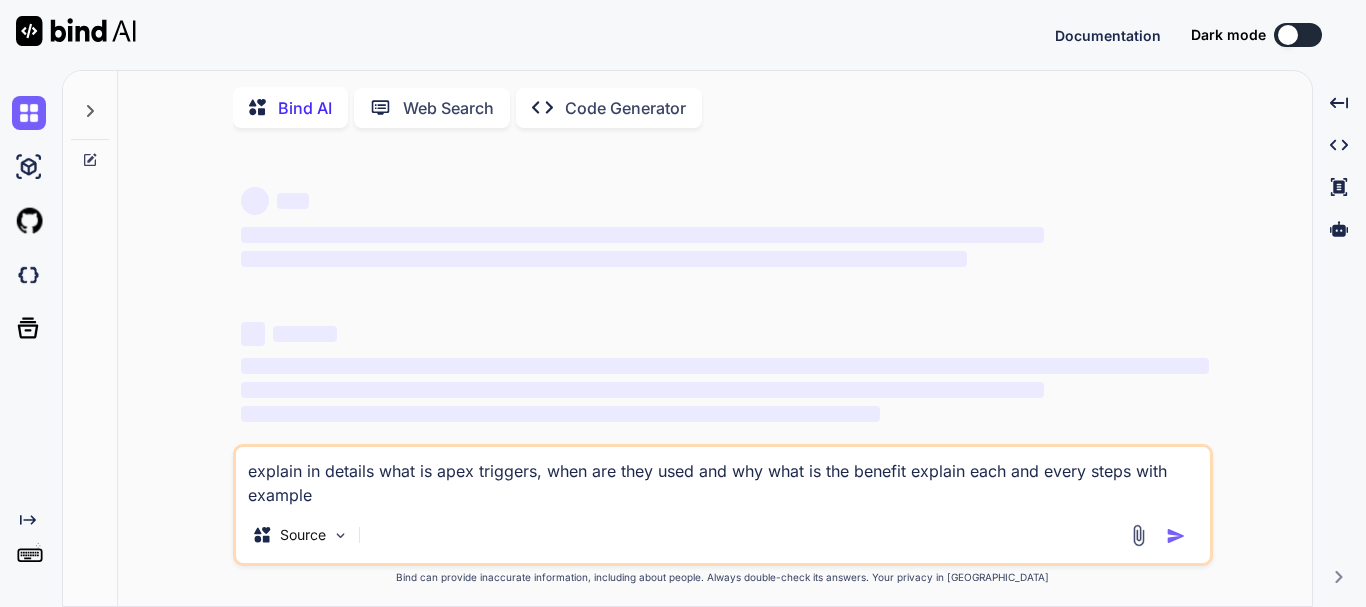 scroll, scrollTop: 0, scrollLeft: 0, axis: both 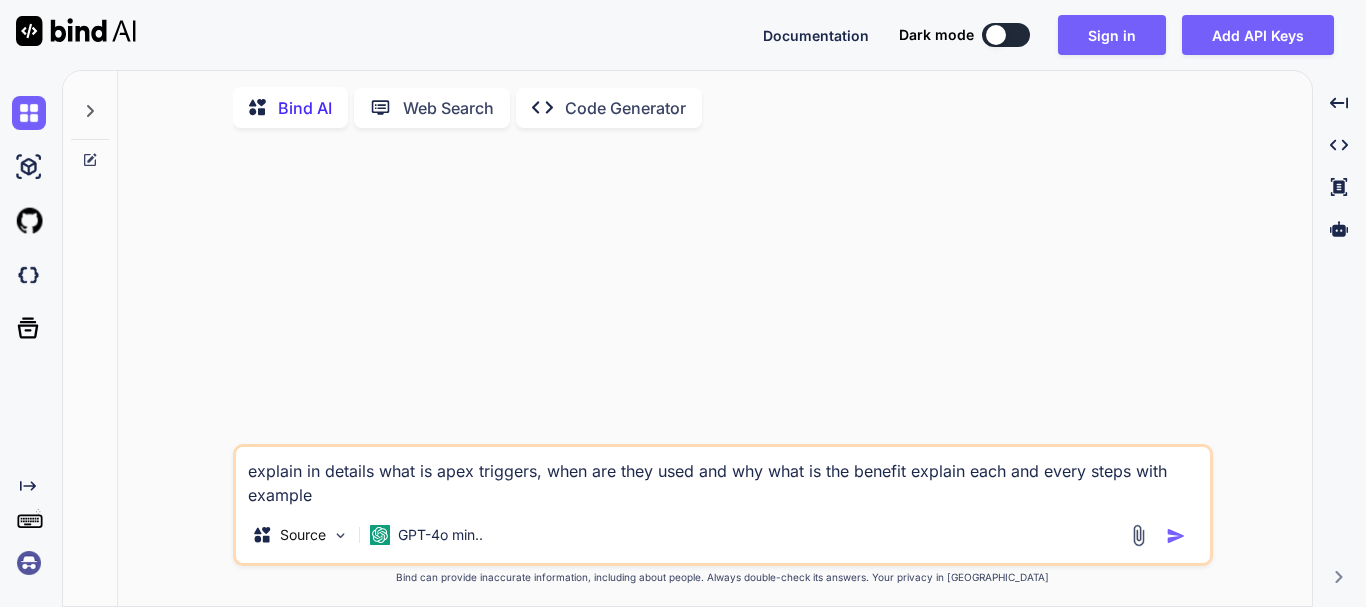 type on "x" 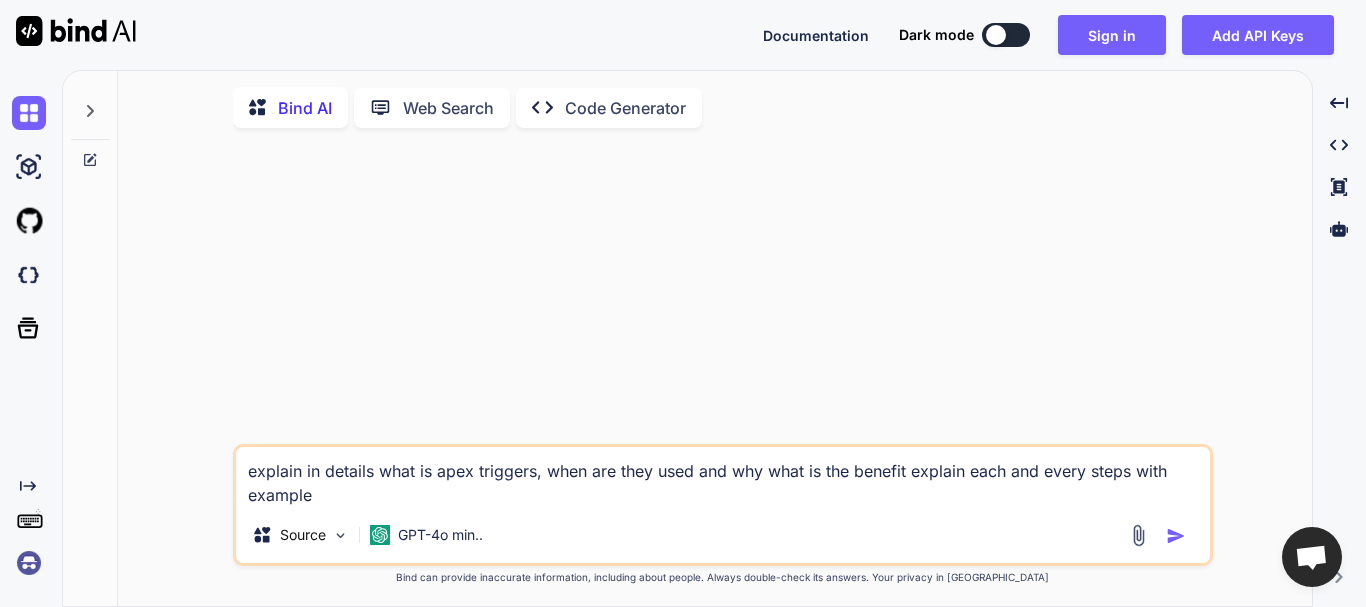 click at bounding box center (29, 563) 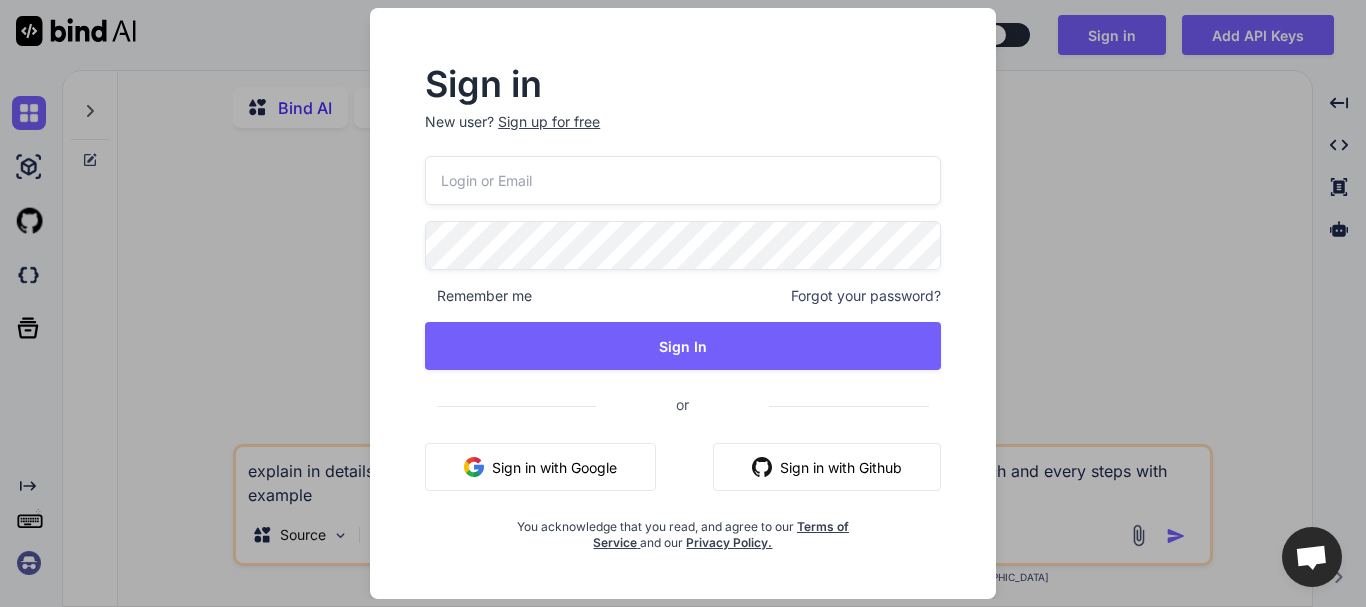 click at bounding box center [683, 180] 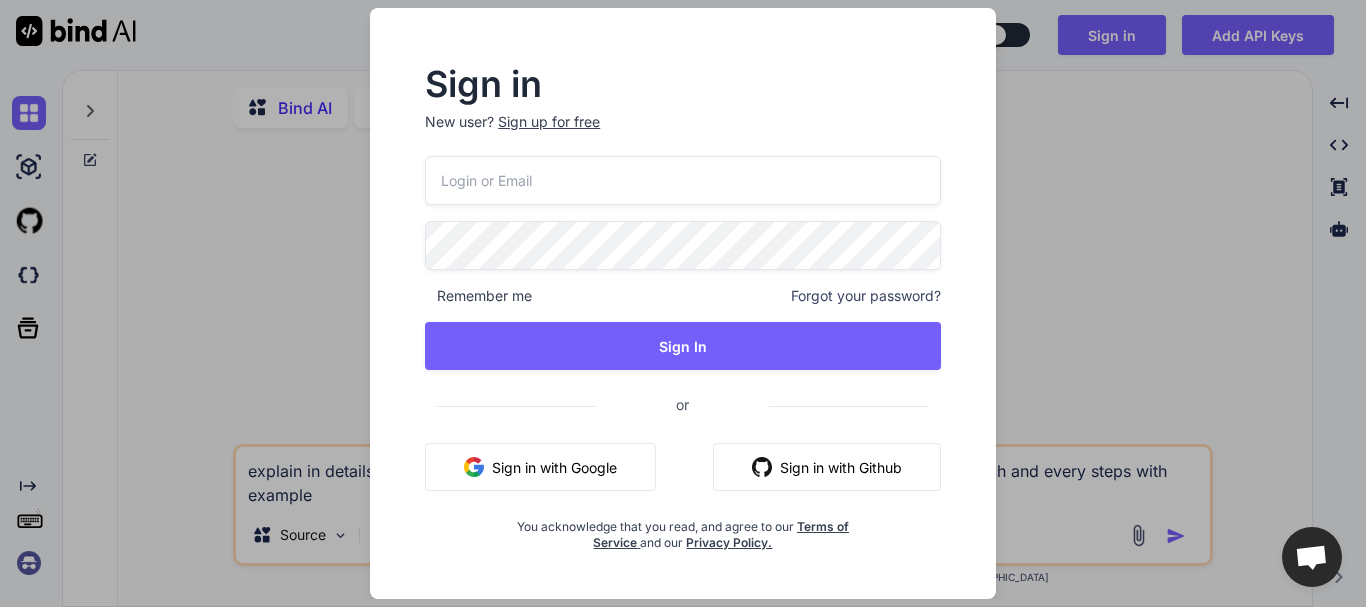 type on "[PERSON_NAME][EMAIL_ADDRESS][DOMAIN_NAME]" 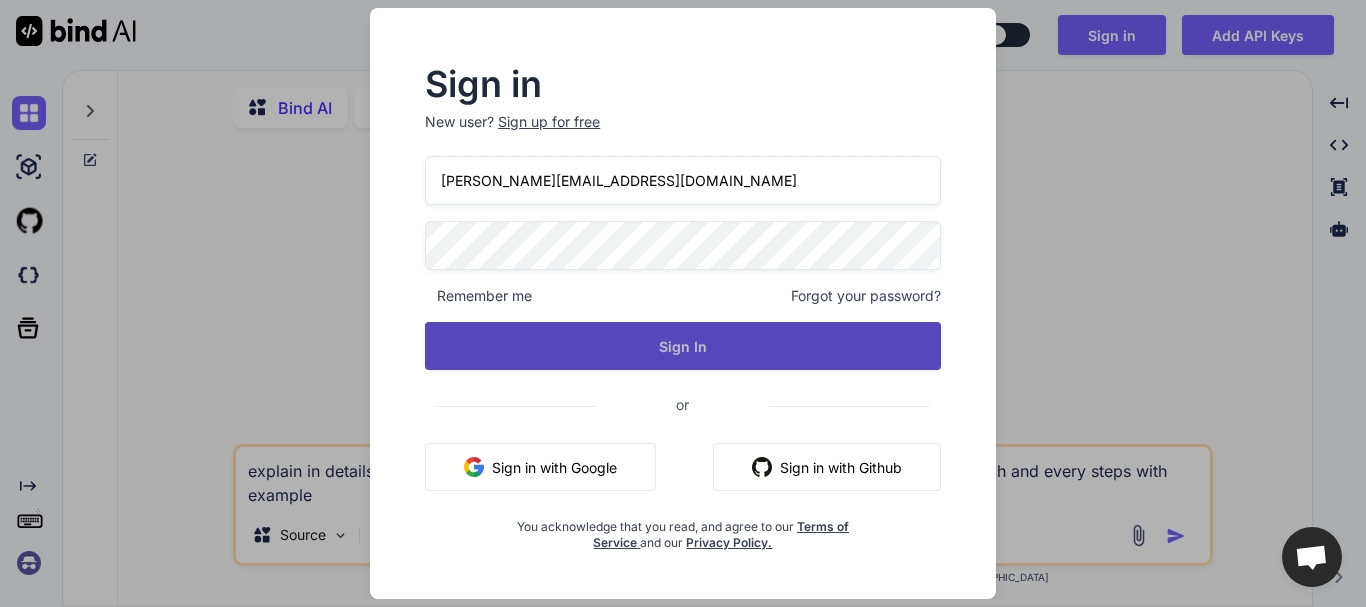 click on "Sign In" at bounding box center (683, 346) 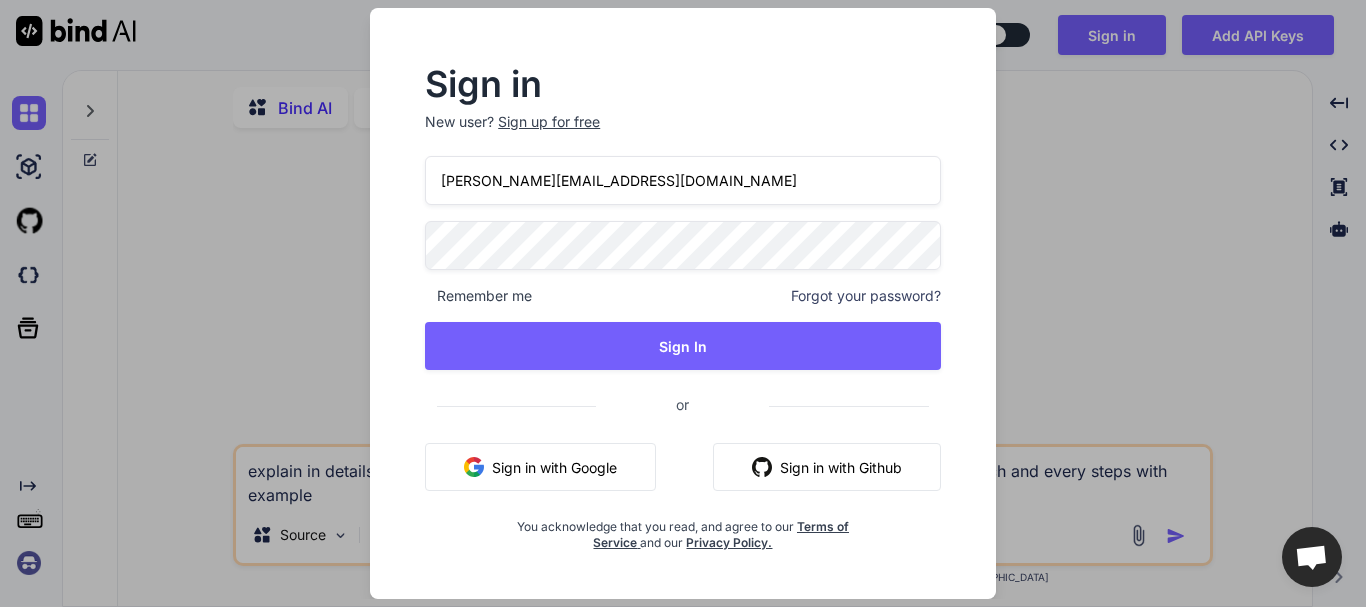 click on "Sign in New user?   Sign up for free [PERSON_NAME][EMAIL_ADDRESS][DOMAIN_NAME] Remember me Forgot your password? Sign In   or Sign in with Google Sign in with Github You acknowledge that you read, and agree to our   Terms of Service     and our   Privacy Policy." at bounding box center (683, 303) 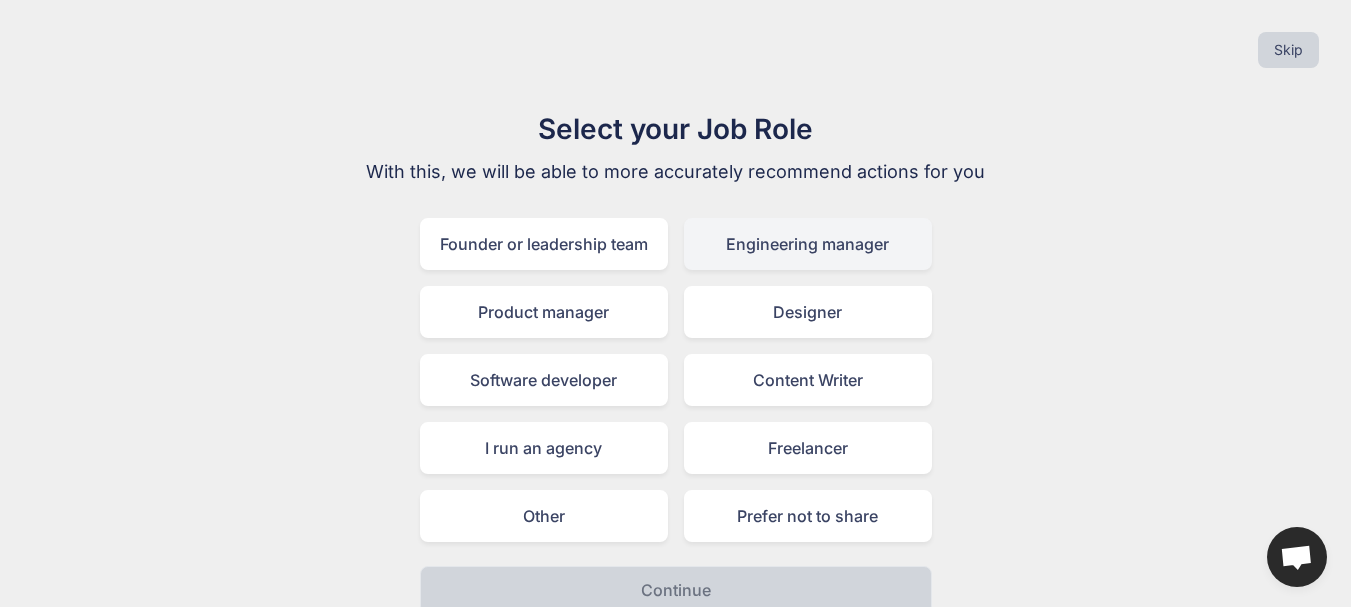 click on "Engineering manager" at bounding box center (808, 244) 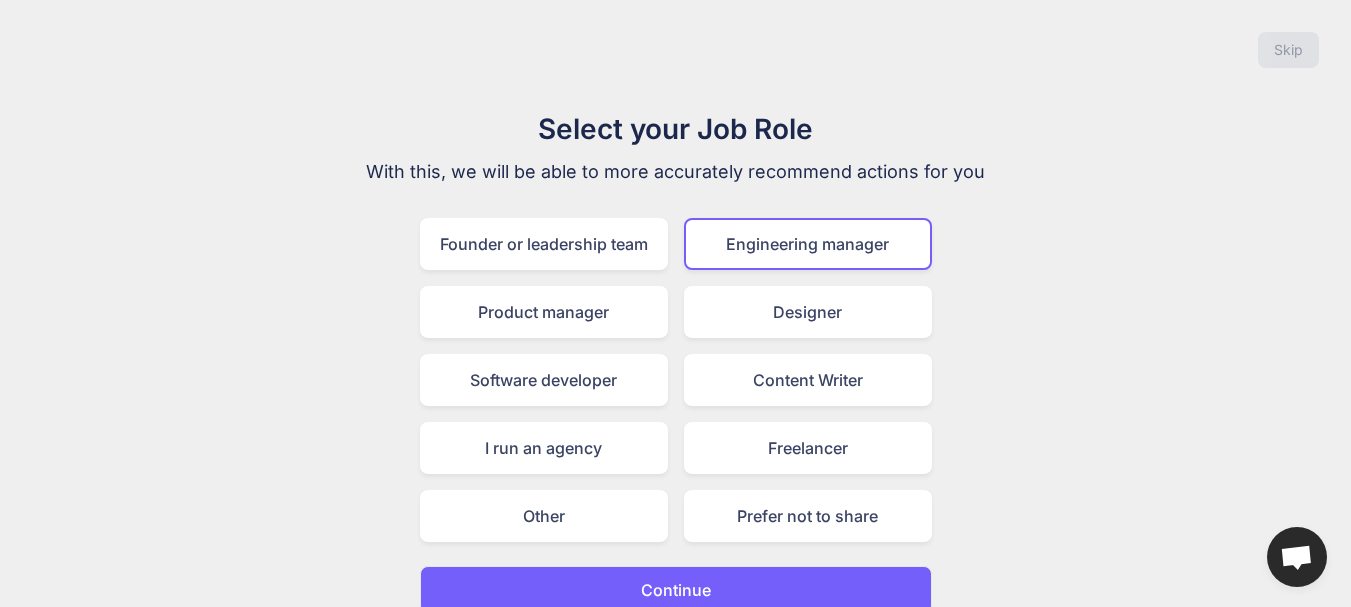 click on "Continue" at bounding box center [676, 590] 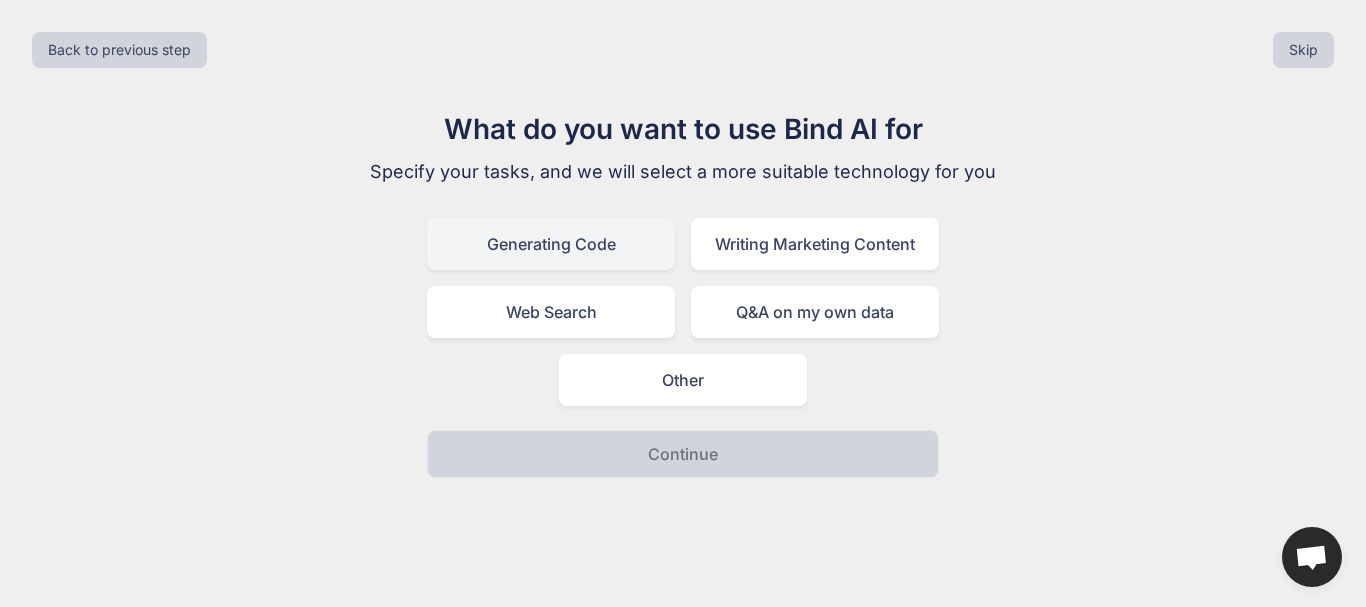 click on "Generating Code" at bounding box center [551, 244] 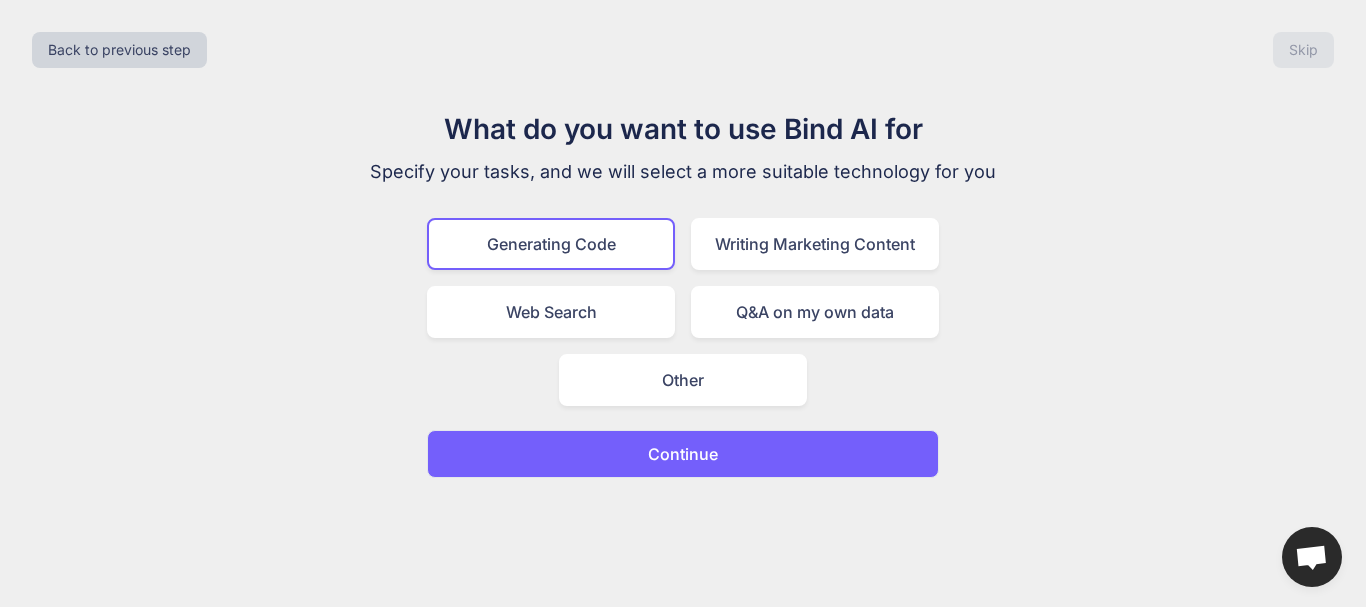 click on "Continue" at bounding box center [683, 454] 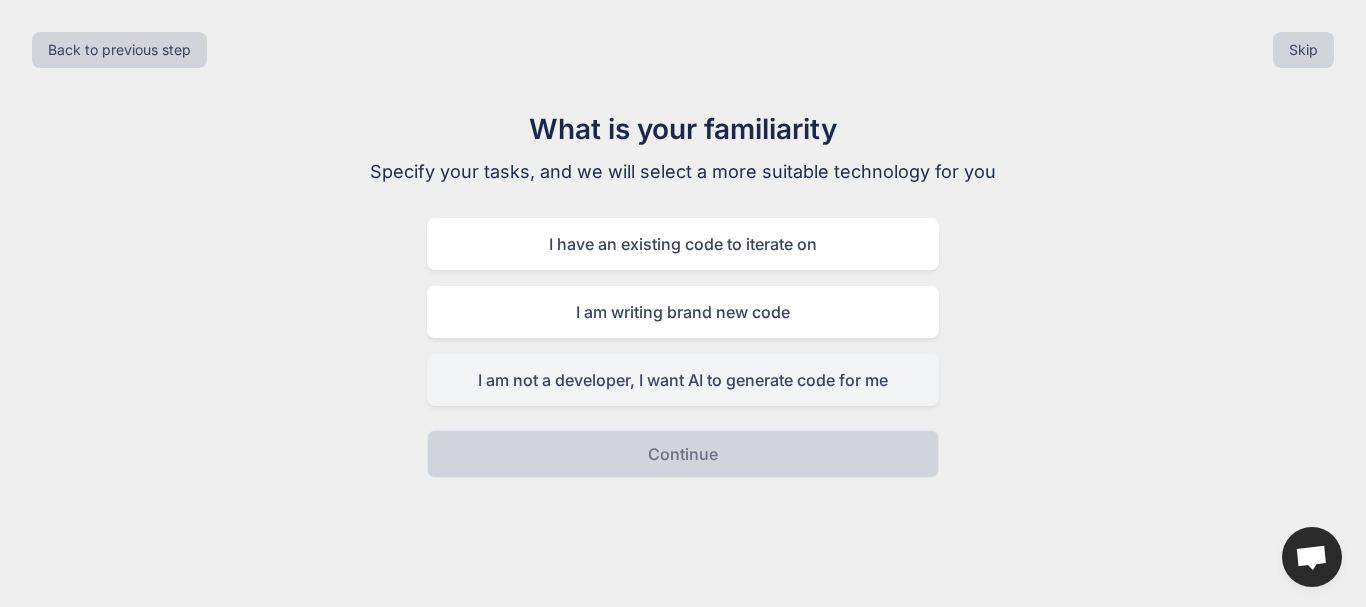 click on "I am not a developer, I want AI to generate code for me" at bounding box center (683, 380) 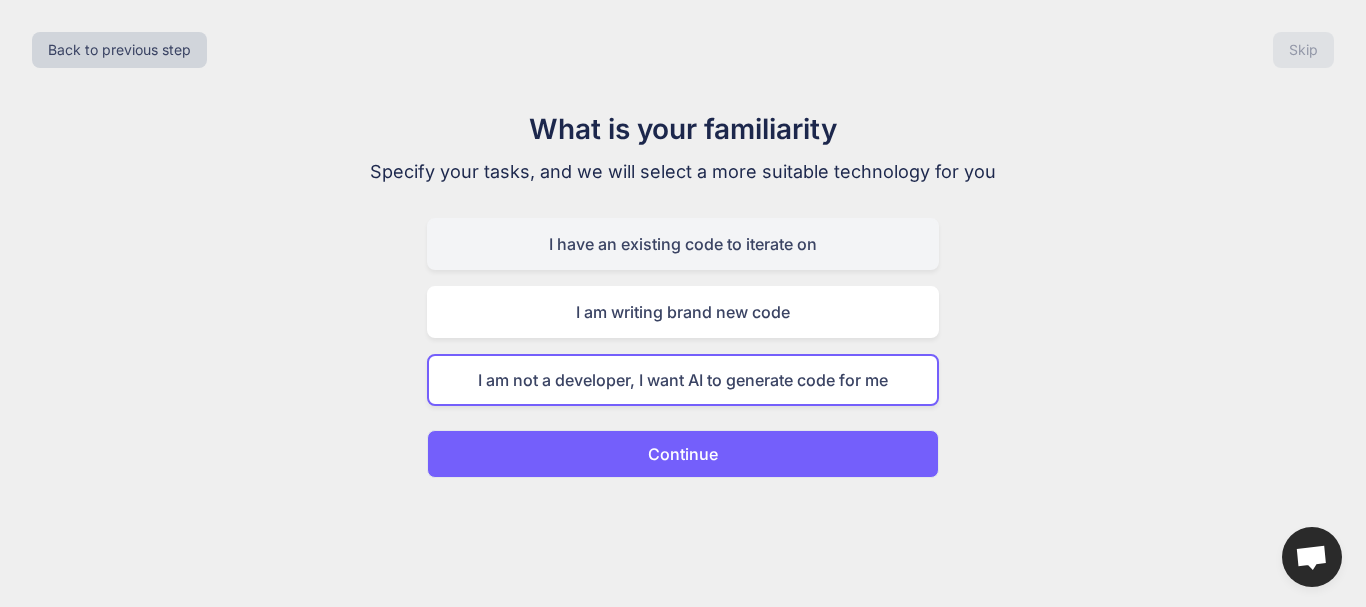 click on "I have an existing code to iterate on" at bounding box center [683, 244] 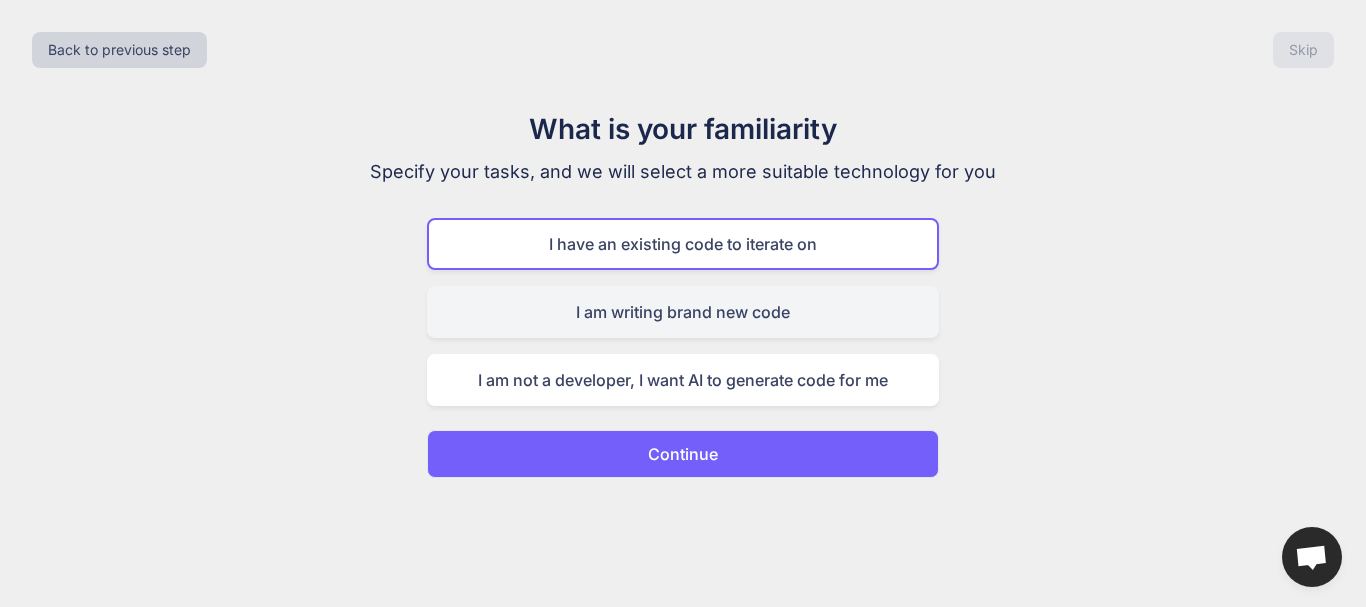 click on "I am writing brand new code" at bounding box center (683, 312) 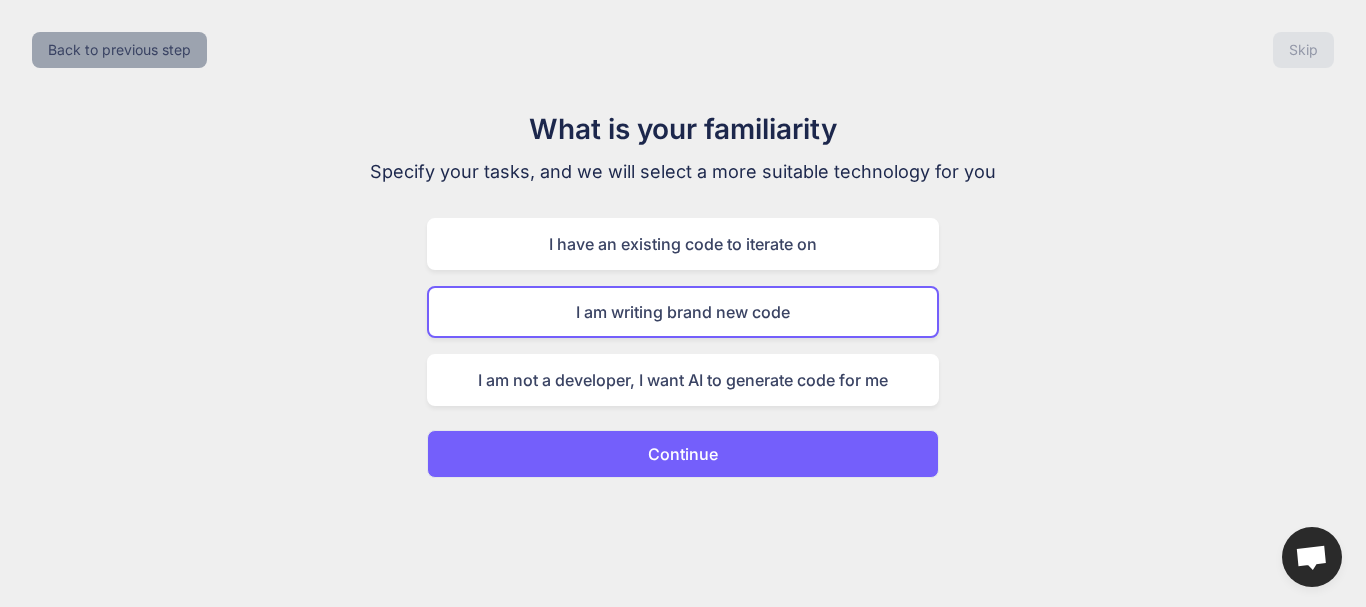 click on "Back to previous step" at bounding box center (119, 50) 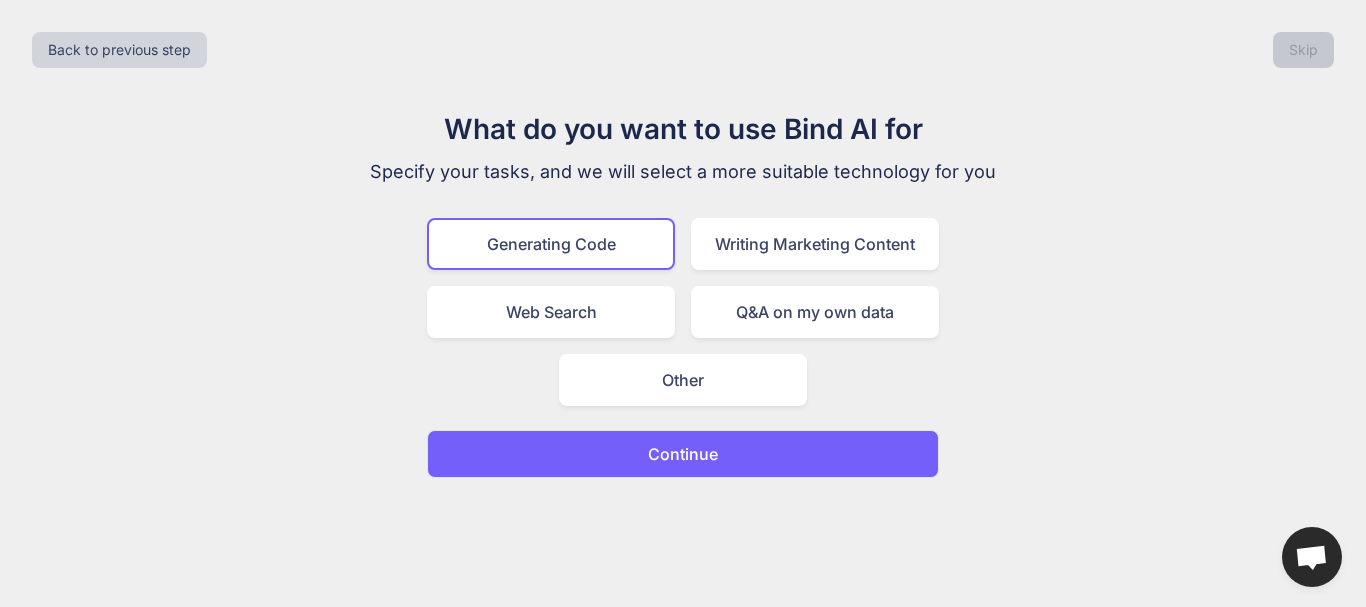 click on "Back to previous step Skip" at bounding box center (683, 50) 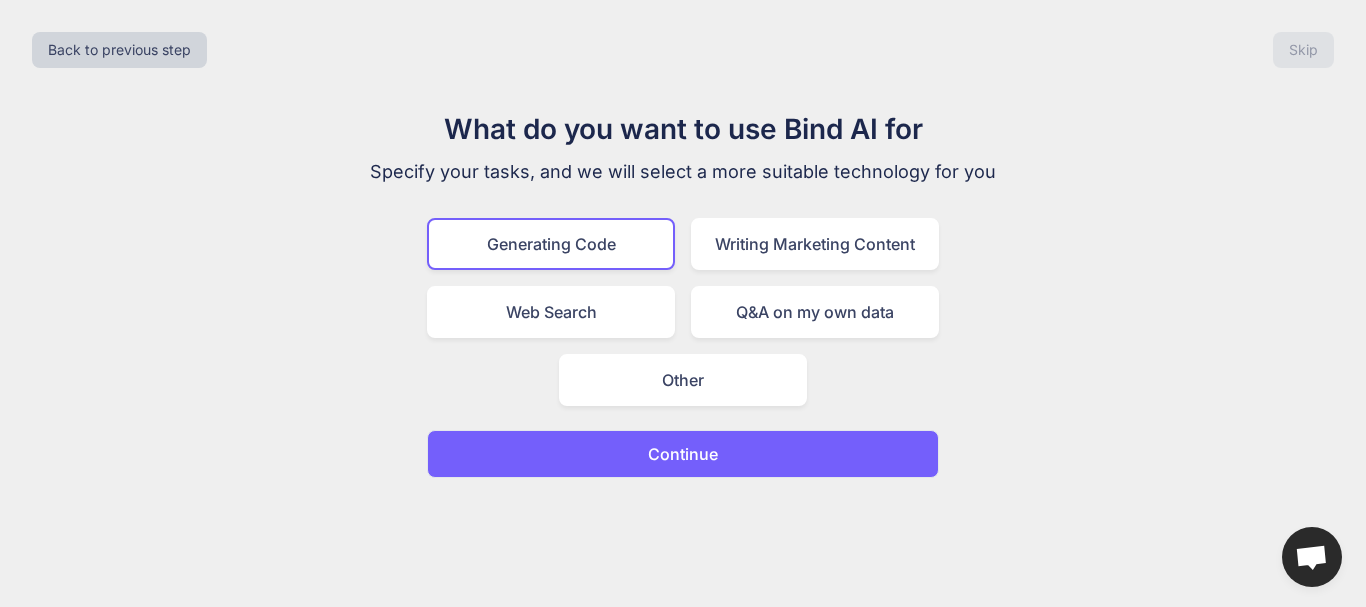 click on "Continue" at bounding box center (683, 454) 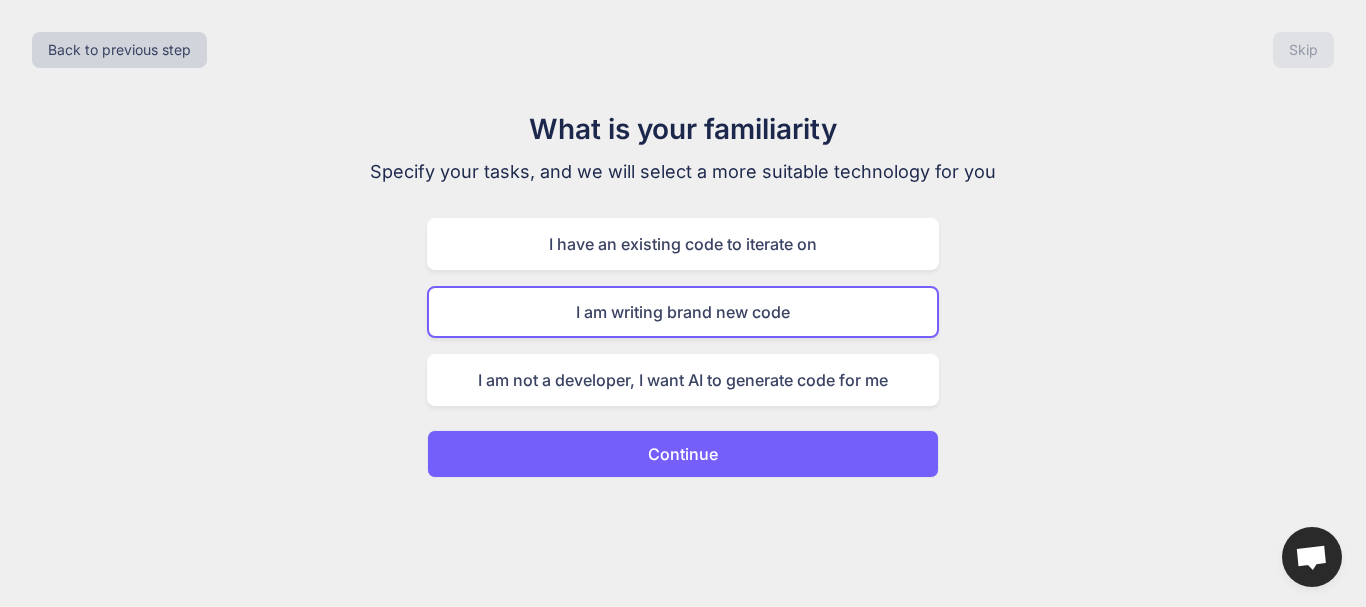 click on "Continue" at bounding box center [683, 454] 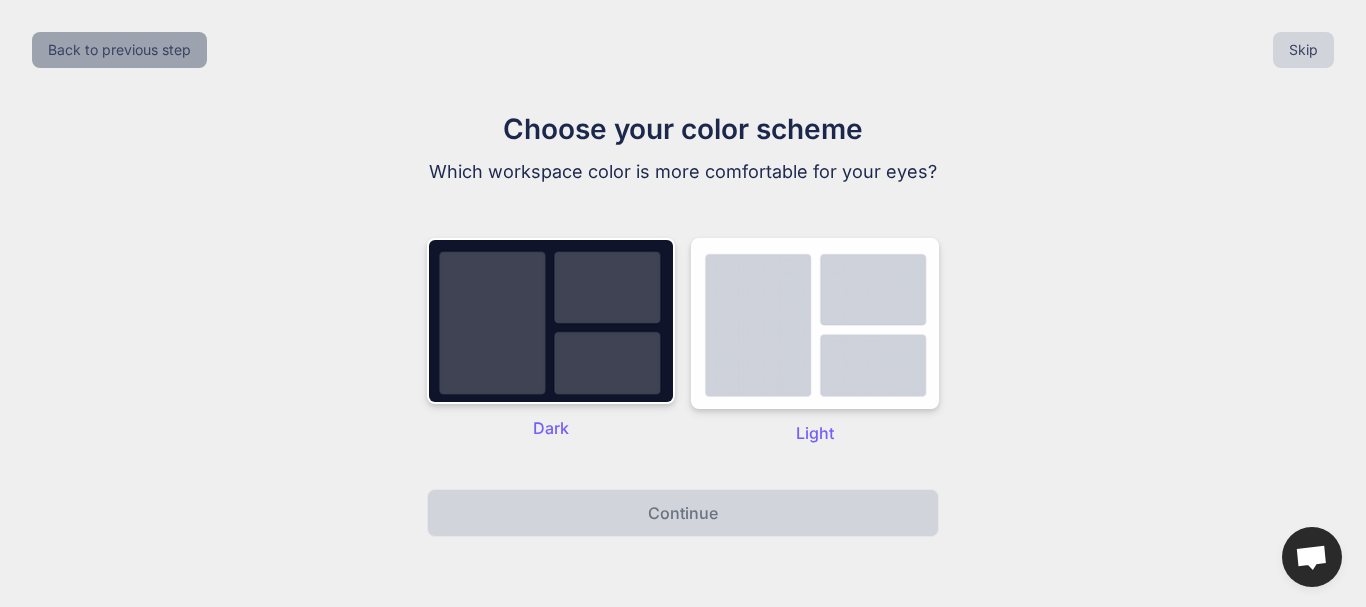 click on "Back to previous step" at bounding box center [119, 50] 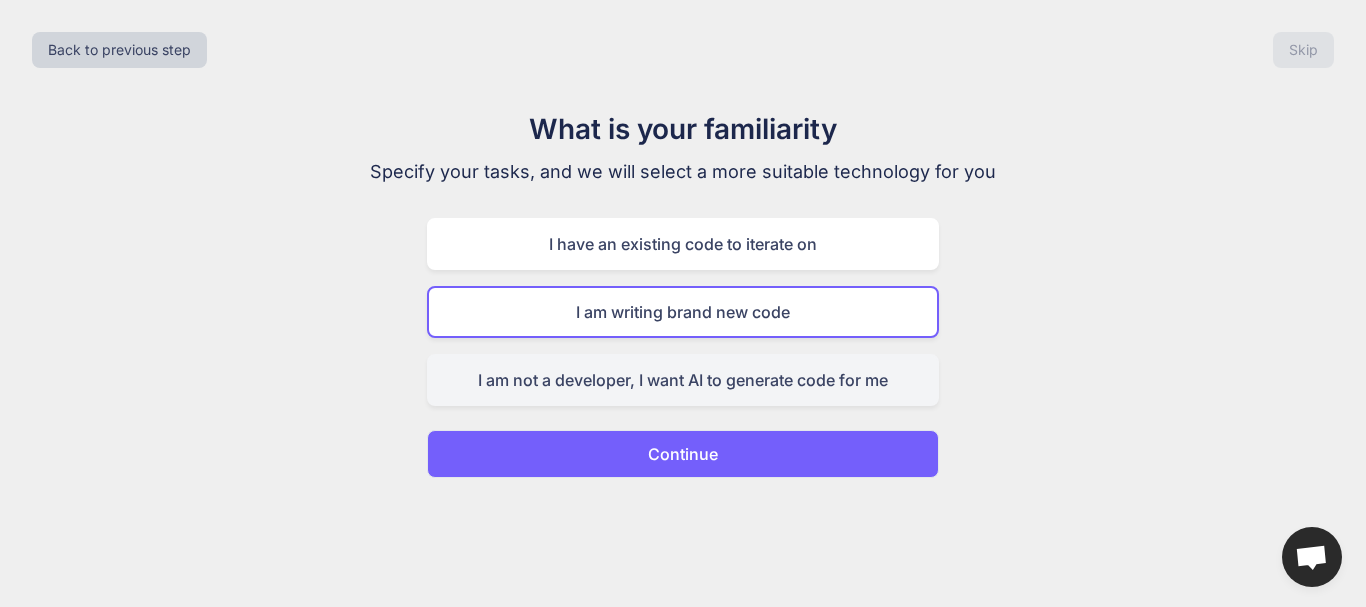 click on "I am not a developer, I want AI to generate code for me" at bounding box center (683, 380) 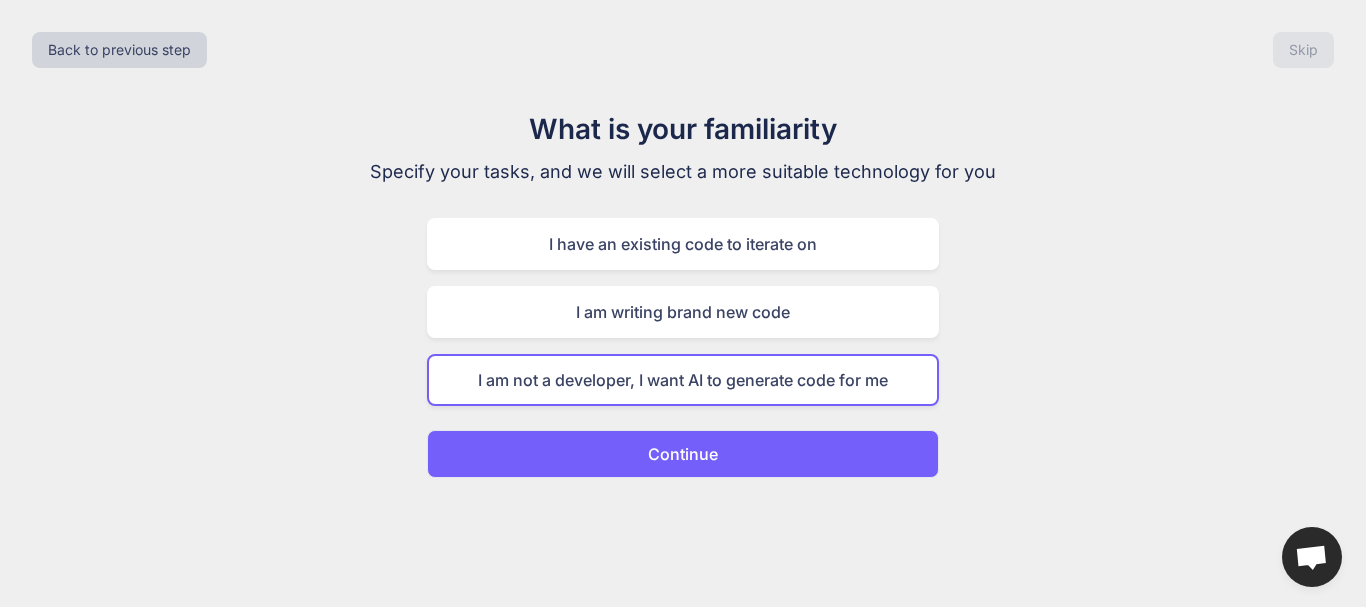 click on "Continue" at bounding box center (683, 454) 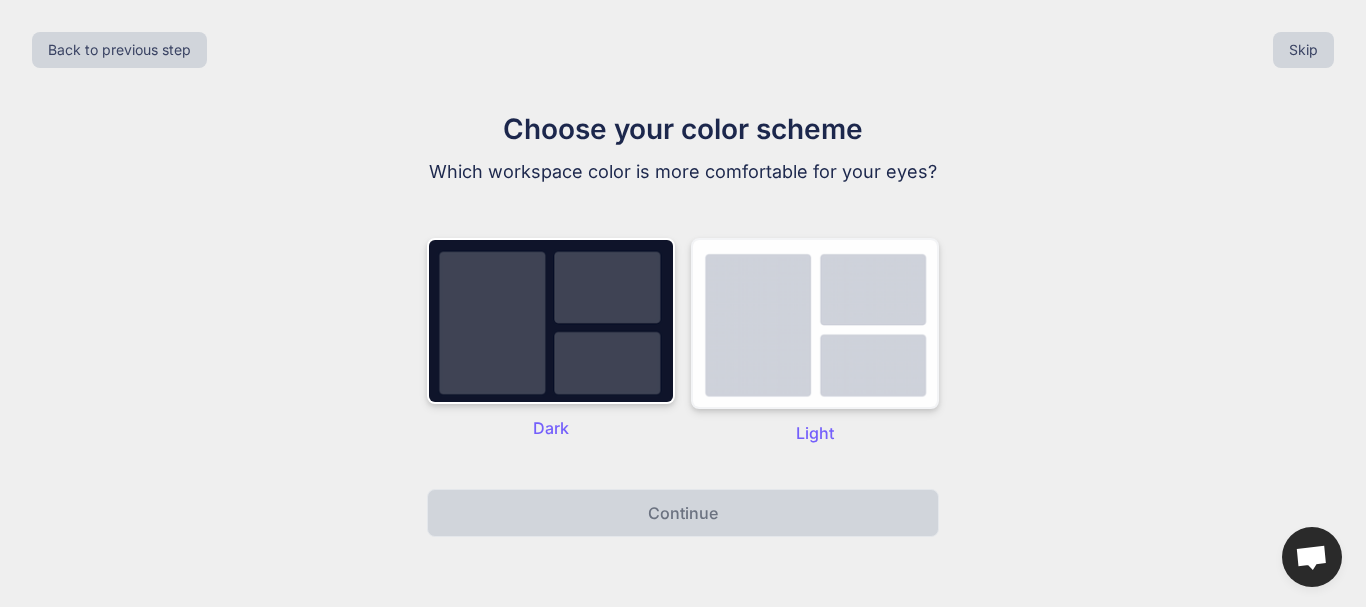 click at bounding box center [815, 323] 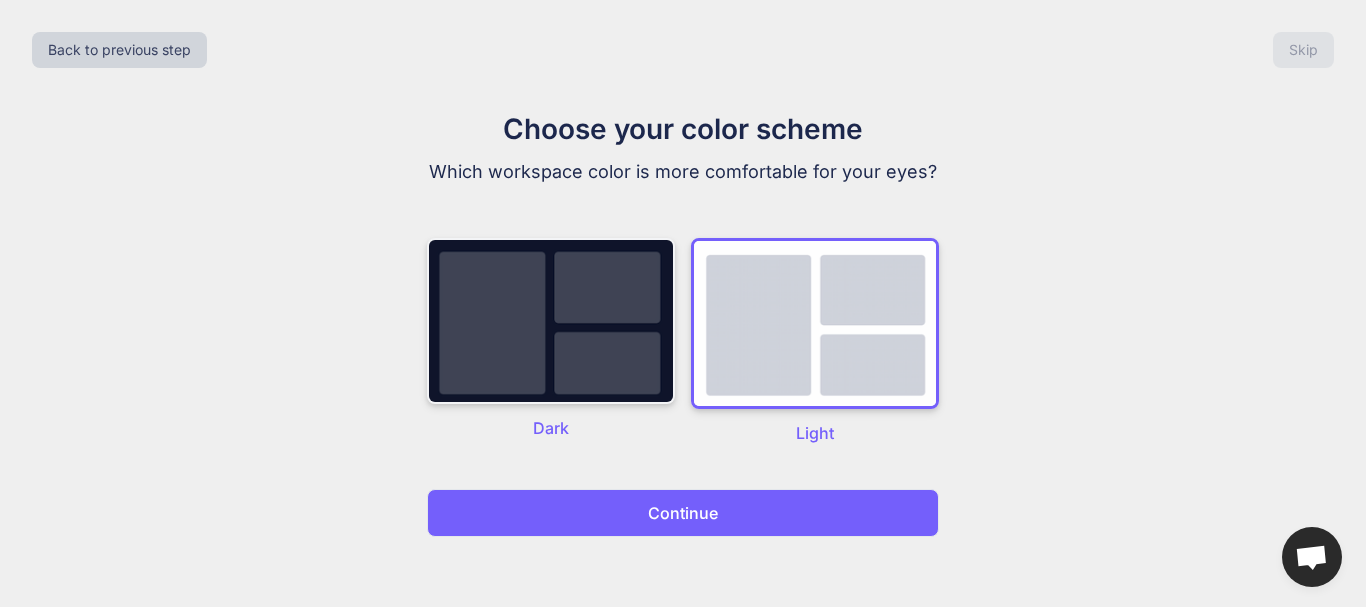 click at bounding box center [551, 321] 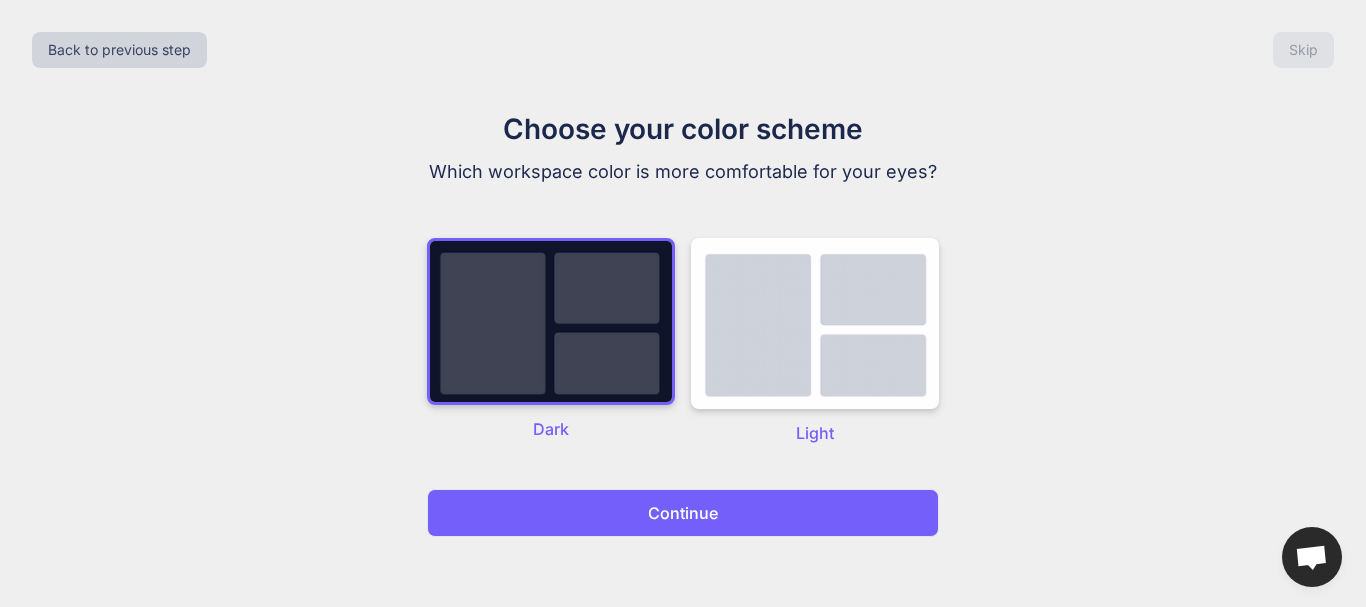 click on "Continue" at bounding box center (683, 513) 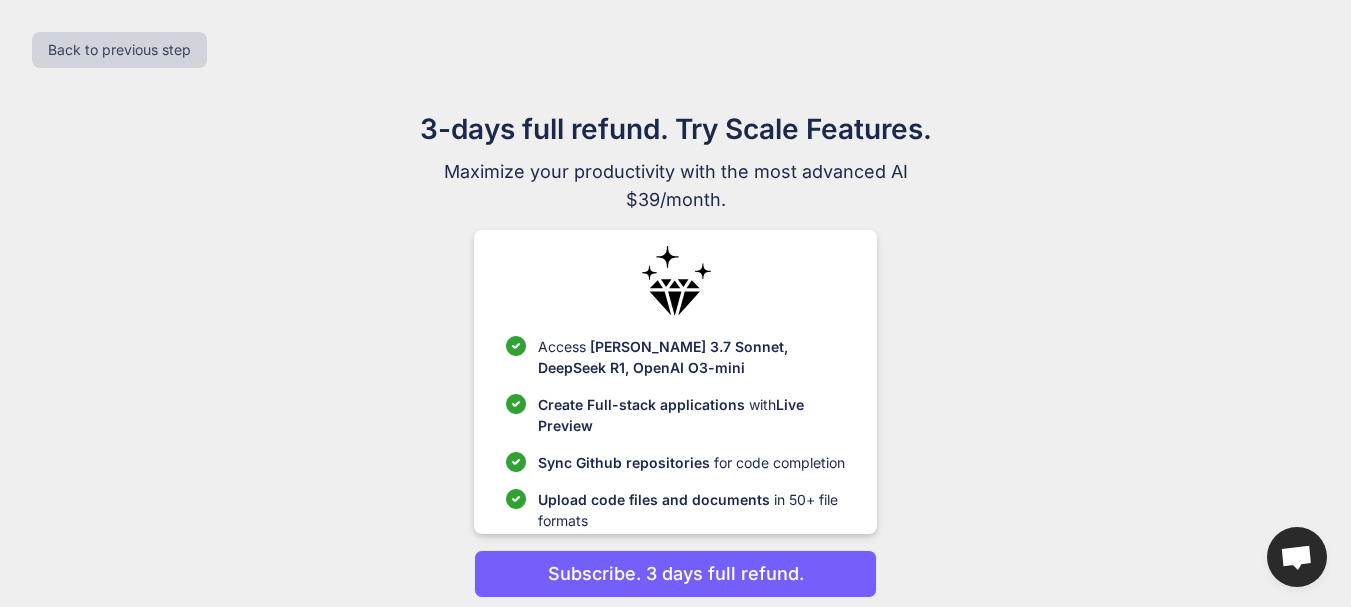 scroll, scrollTop: 75, scrollLeft: 0, axis: vertical 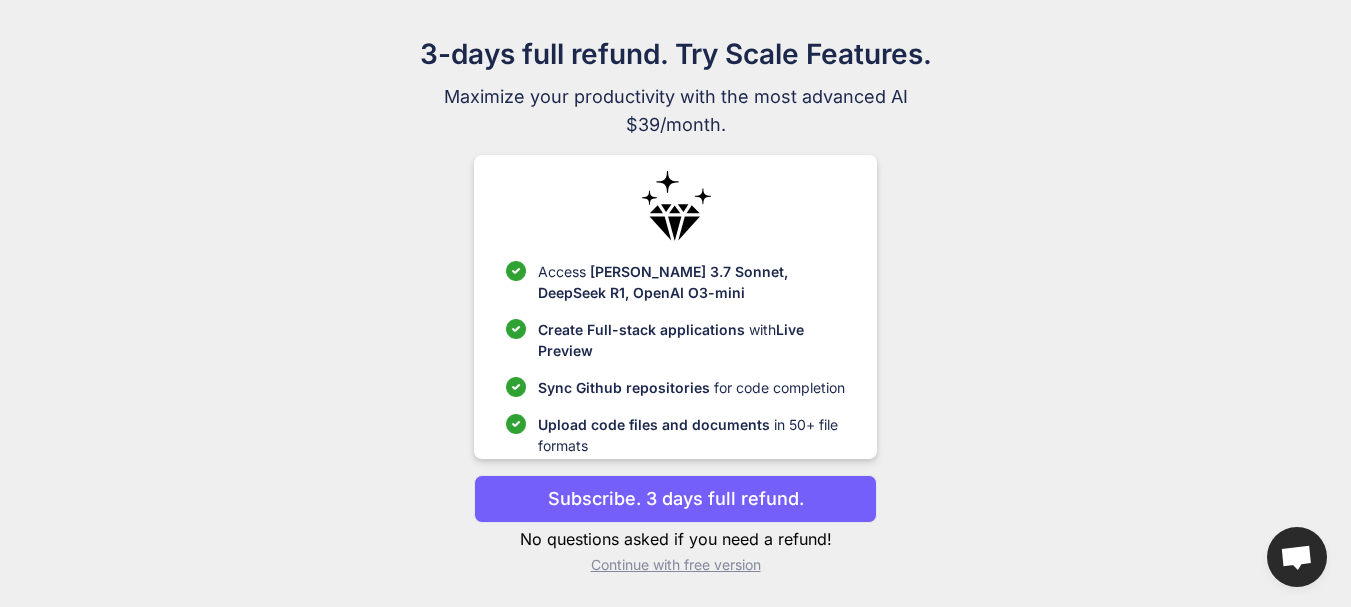 click on "Continue with free version" at bounding box center [675, 565] 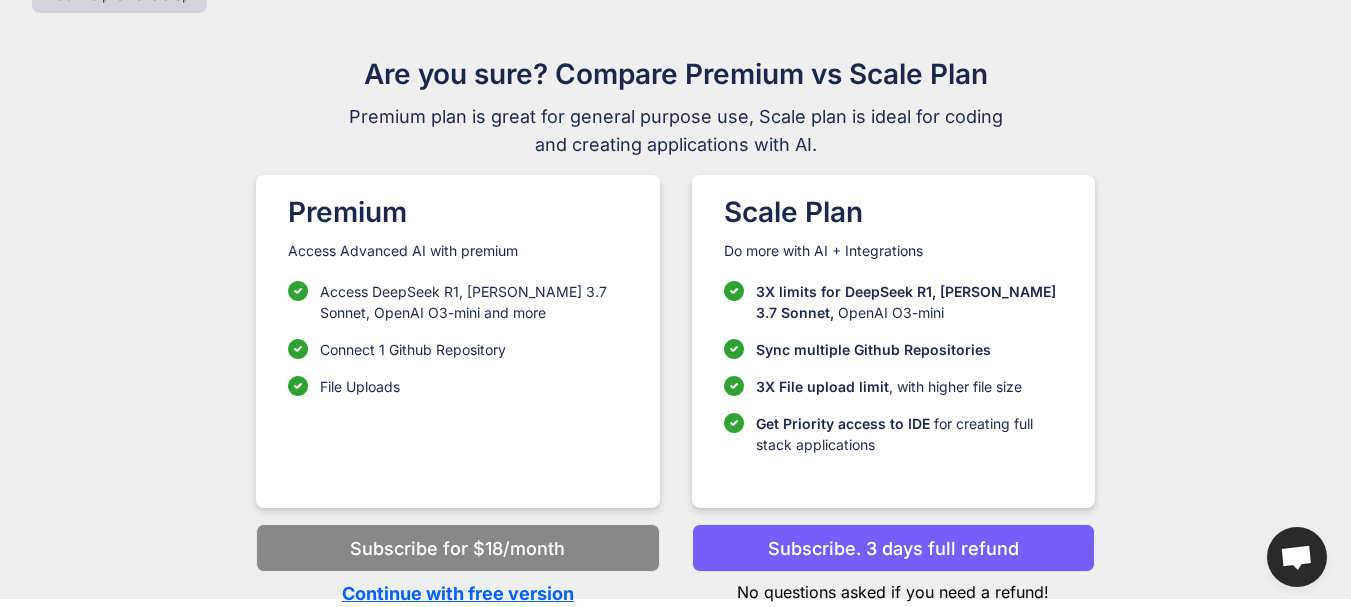 scroll, scrollTop: 55, scrollLeft: 0, axis: vertical 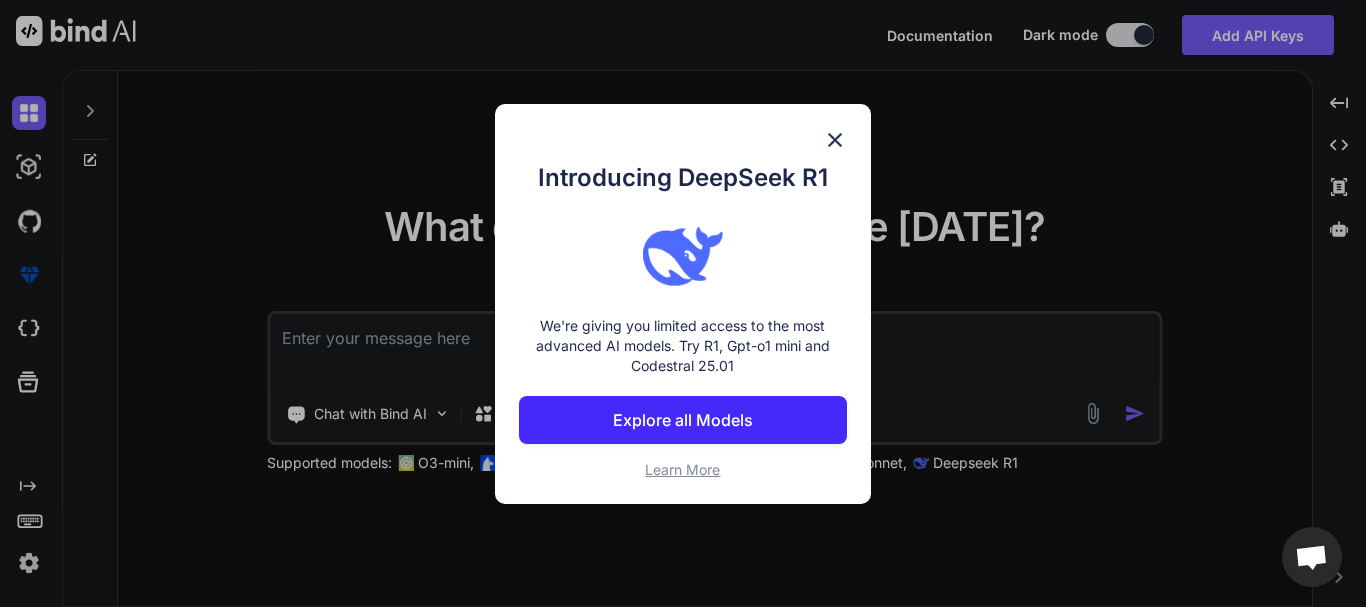 click at bounding box center (835, 140) 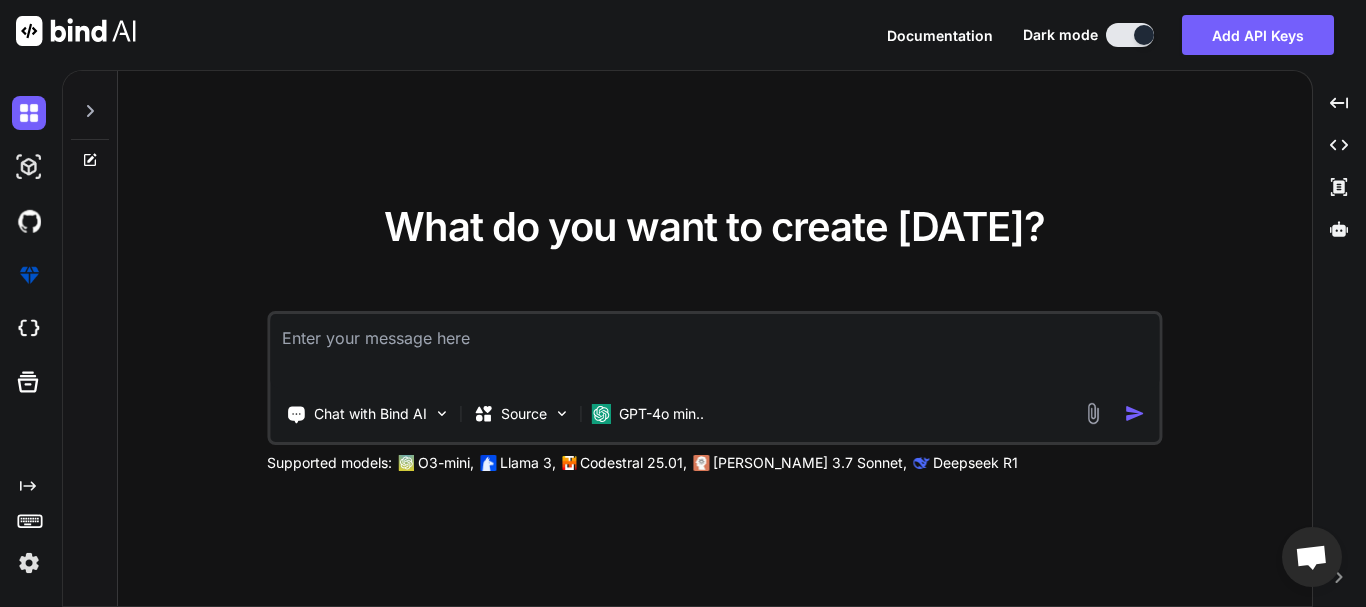 click at bounding box center [714, 351] 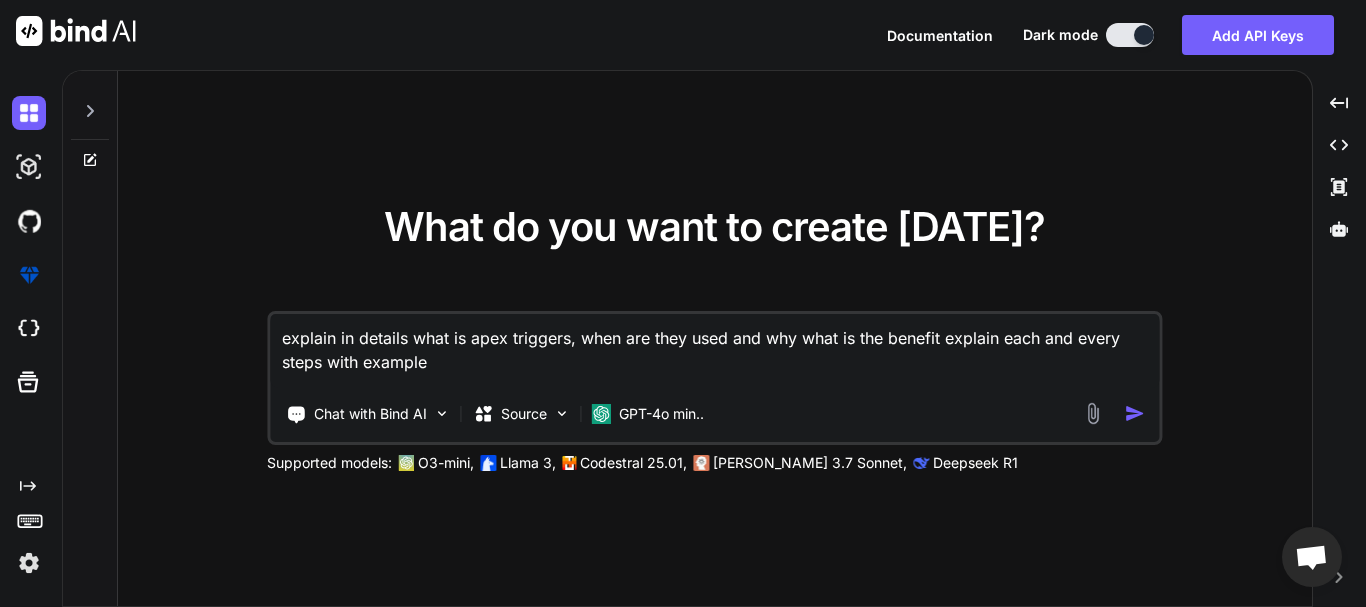 type on "explain in details what is apex triggers, when are they used and why what is the benefit explain each and every steps with example" 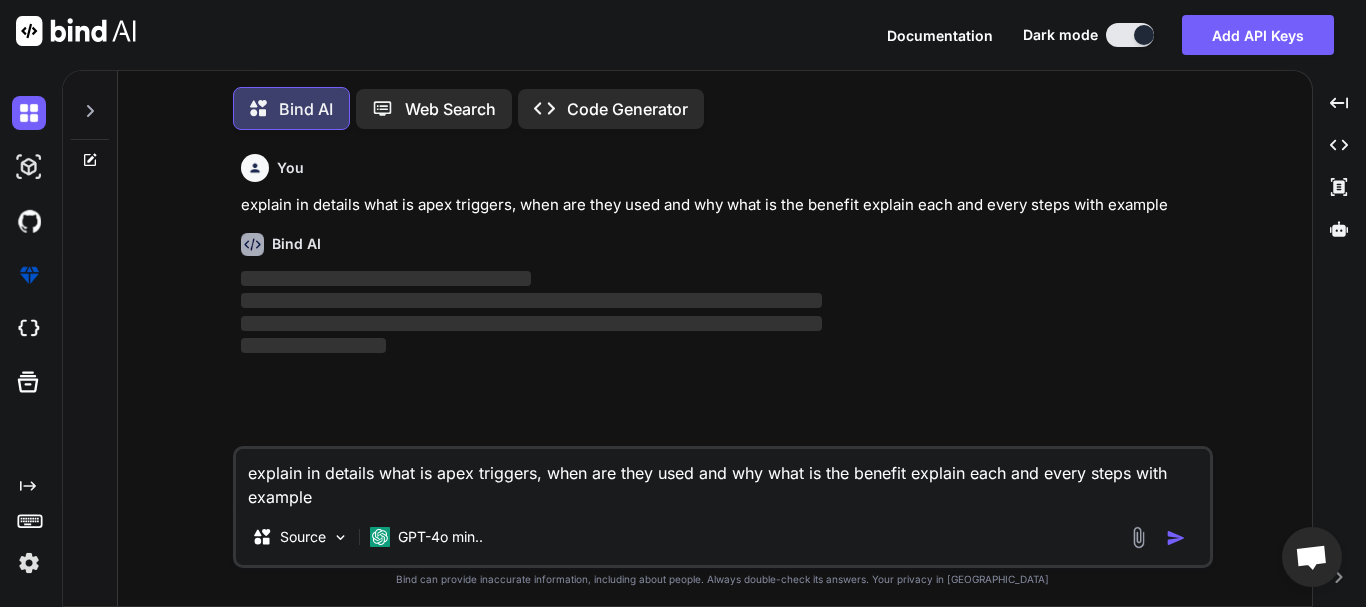 scroll, scrollTop: 10, scrollLeft: 0, axis: vertical 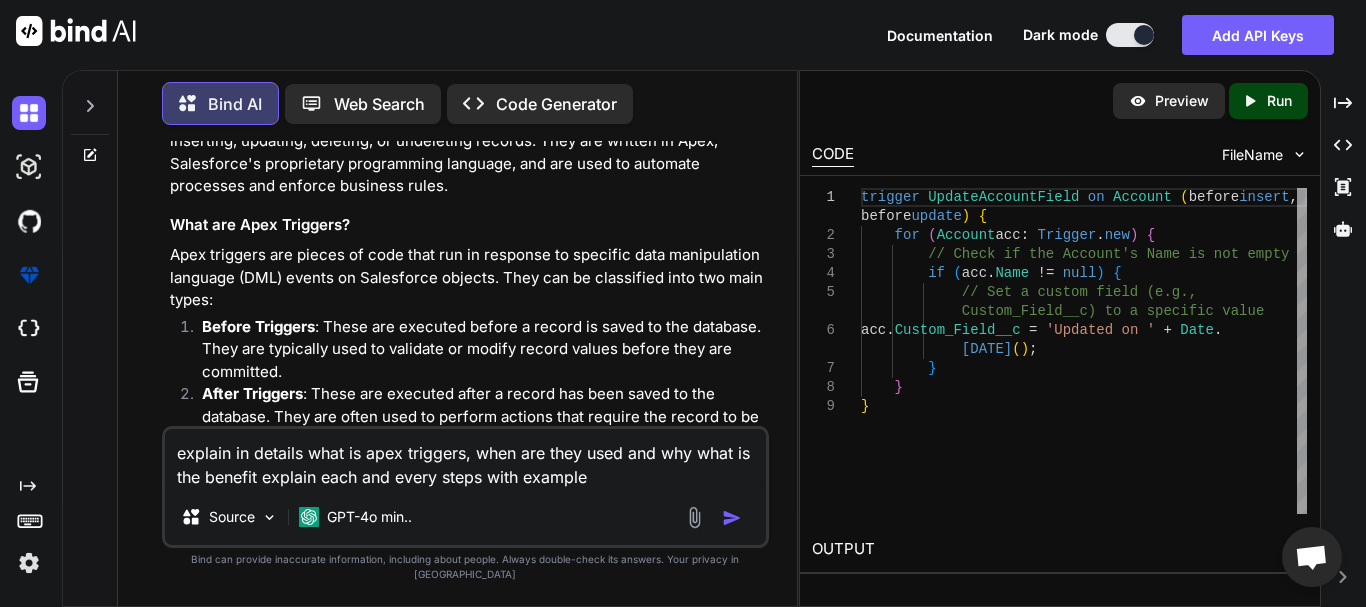 drag, startPoint x: 625, startPoint y: 484, endPoint x: 18, endPoint y: 444, distance: 608.3165 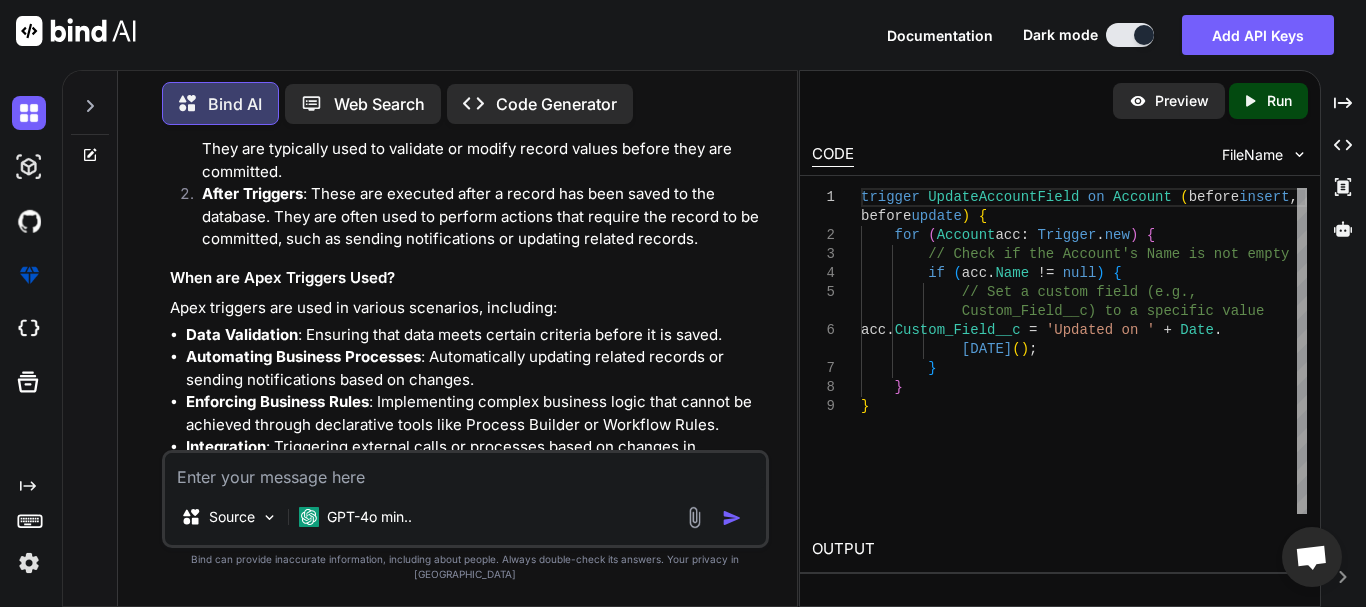 scroll, scrollTop: 500, scrollLeft: 0, axis: vertical 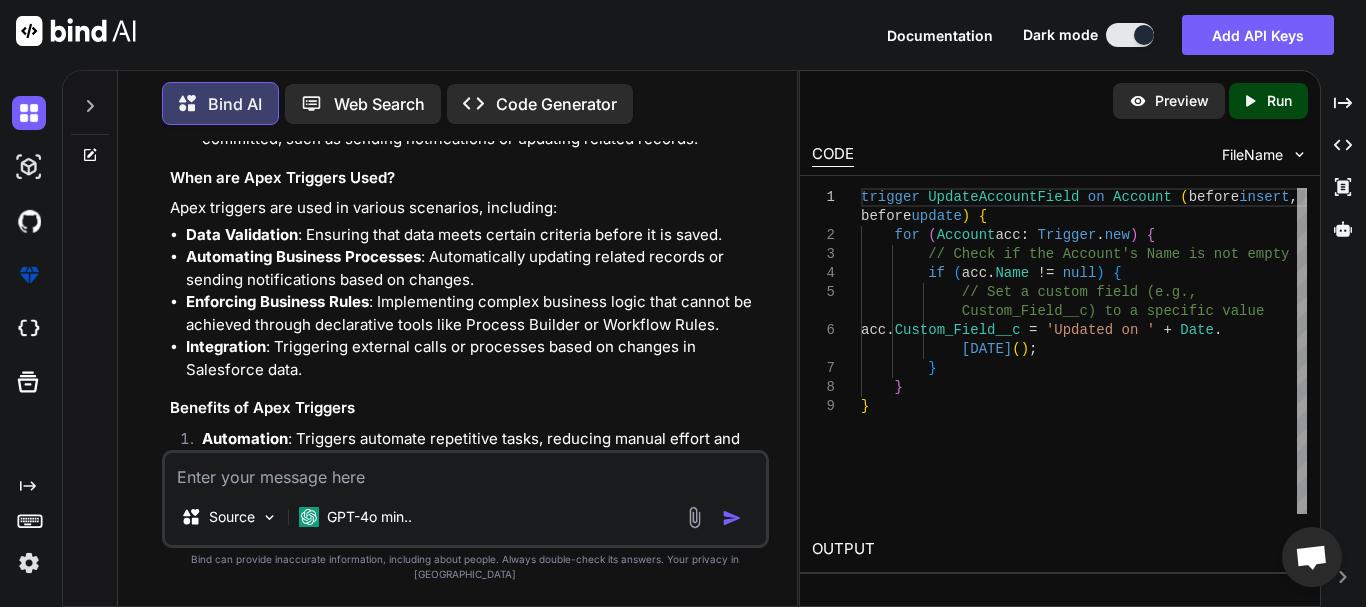 type 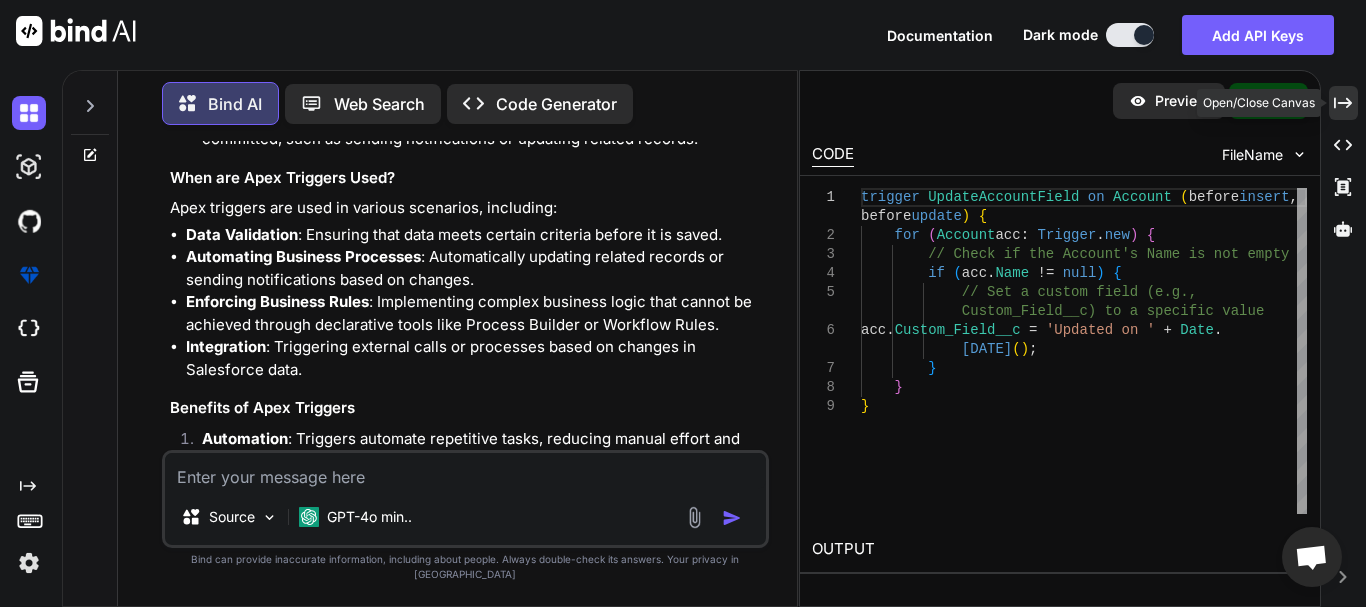 click on "Created with Pixso." at bounding box center (1343, 103) 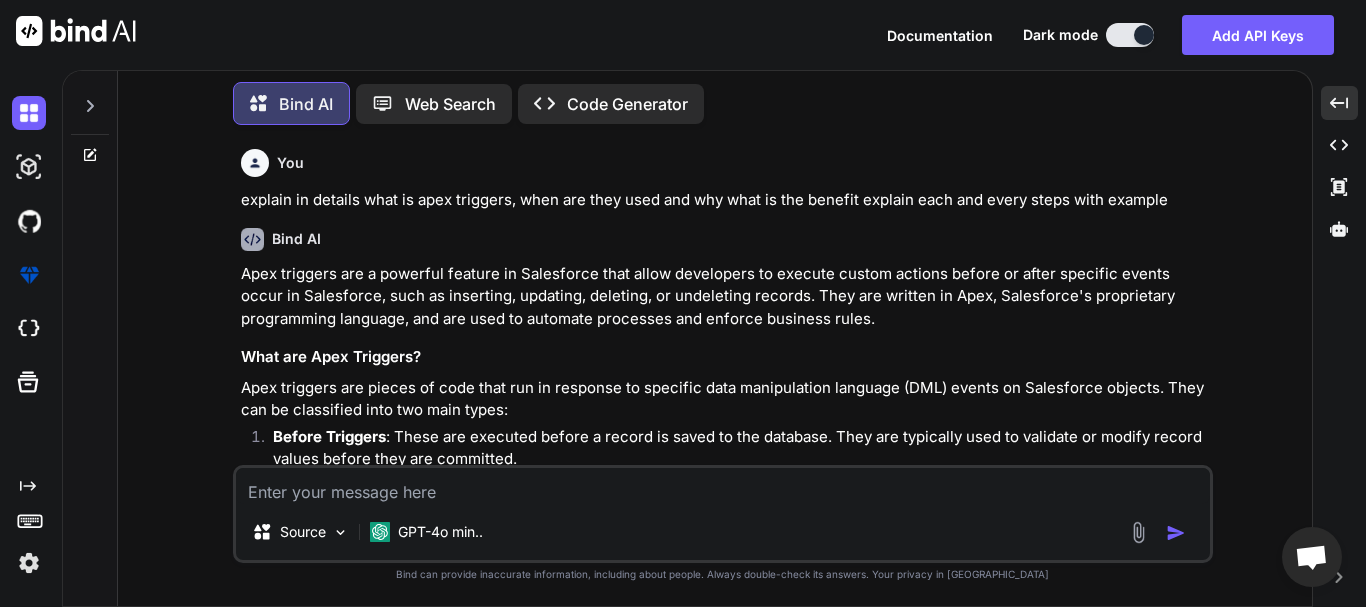 scroll, scrollTop: 100, scrollLeft: 0, axis: vertical 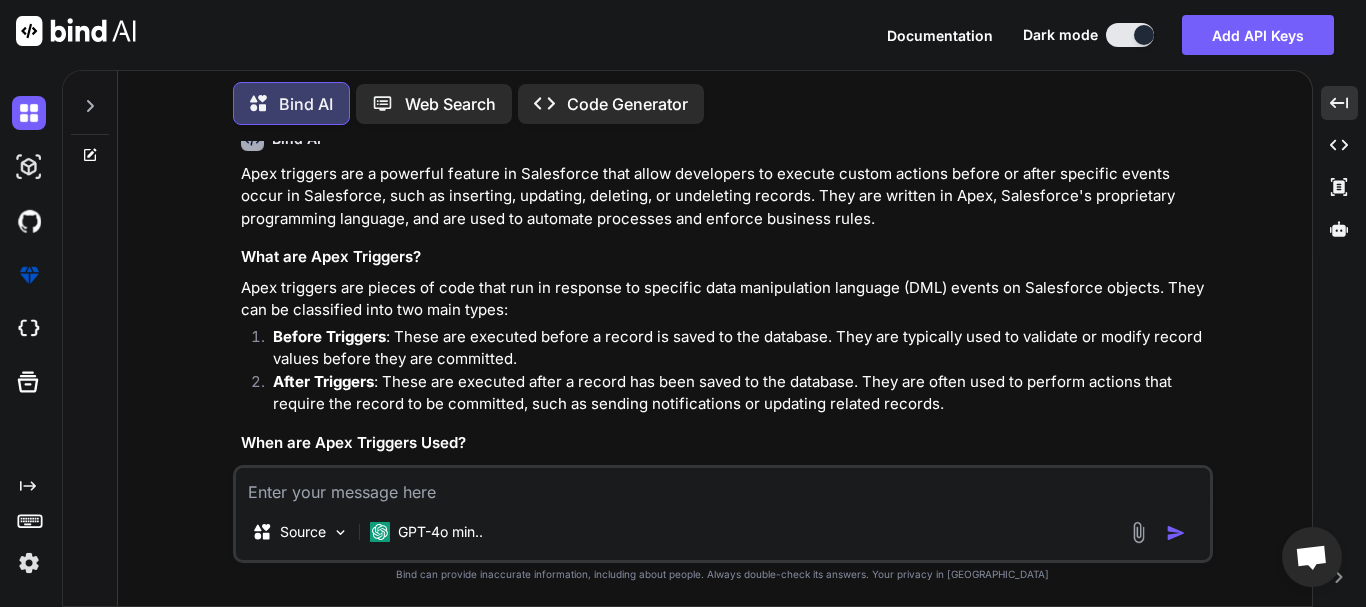 click on "You explain in details what is apex triggers, when are they used and why what is the benefit explain each and every steps with example Bind AI Apex triggers are a powerful feature in Salesforce that allow developers to execute custom actions before or after specific events occur in Salesforce, such as inserting, updating, deleting, or undeleting records. They are written in Apex, Salesforce's proprietary programming language, and are used to automate processes and enforce business rules.
What are Apex Triggers?
Apex triggers are pieces of code that run in response to specific data manipulation language (DML) events on Salesforce objects. They can be classified into two main types:
Before Triggers : These are executed before a record is saved to the database. They are typically used to validate or modify record values before they are committed.
After Triggers
When are Apex Triggers Used?
Apex triggers are used in various scenarios, including:
Data Validation
Integration" at bounding box center [723, 373] 